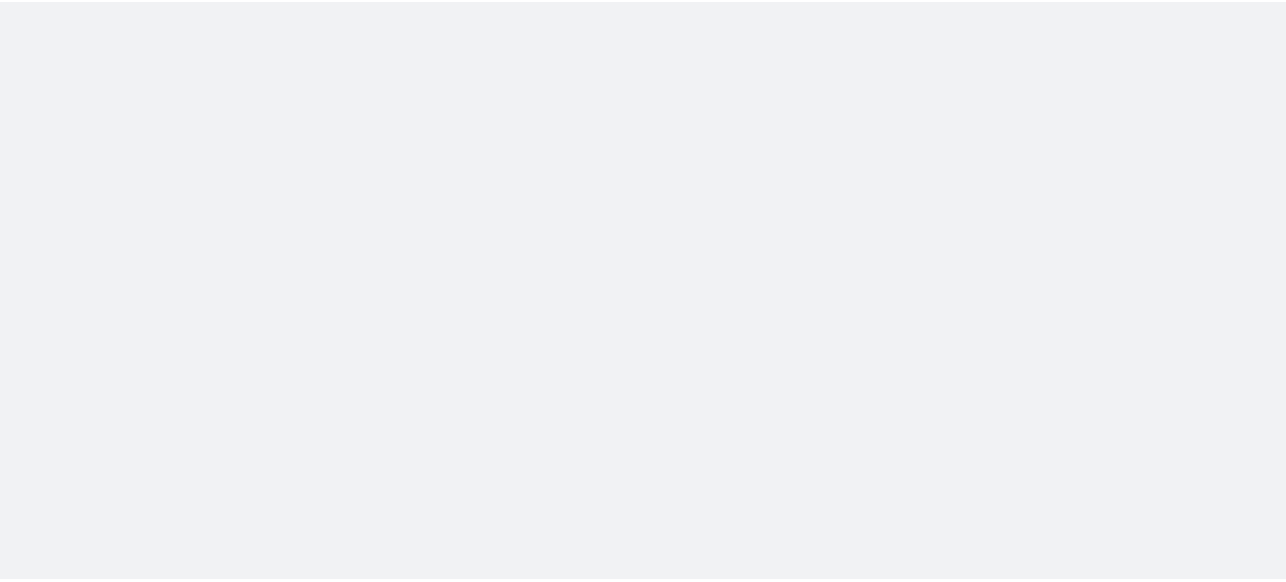 scroll, scrollTop: 0, scrollLeft: 0, axis: both 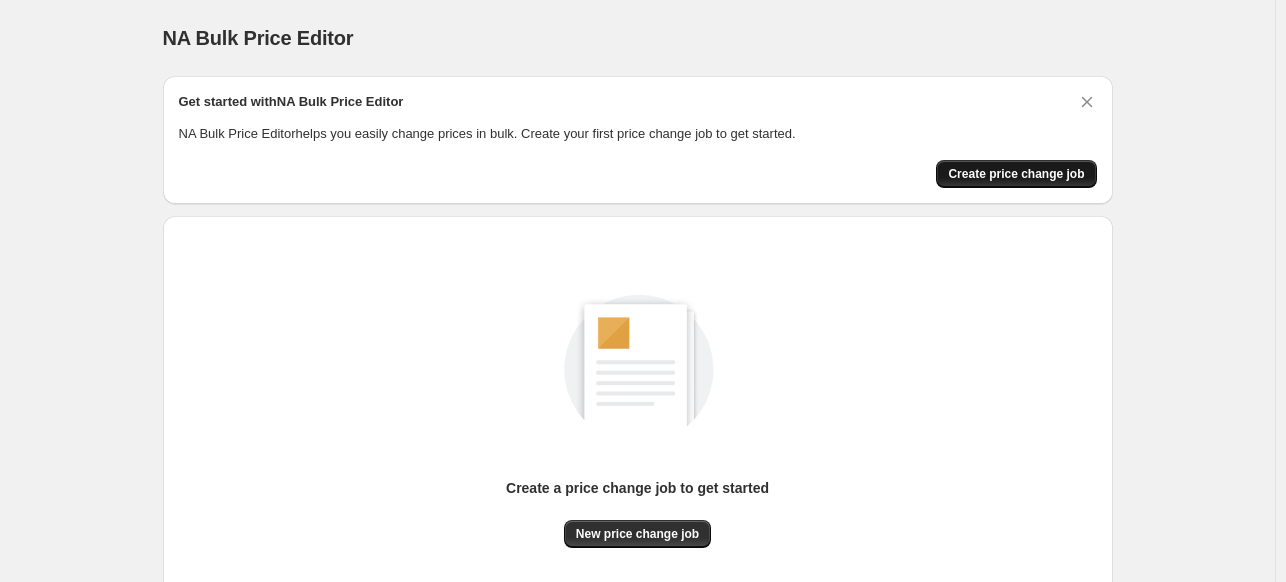 click on "Create price change job" at bounding box center (1016, 174) 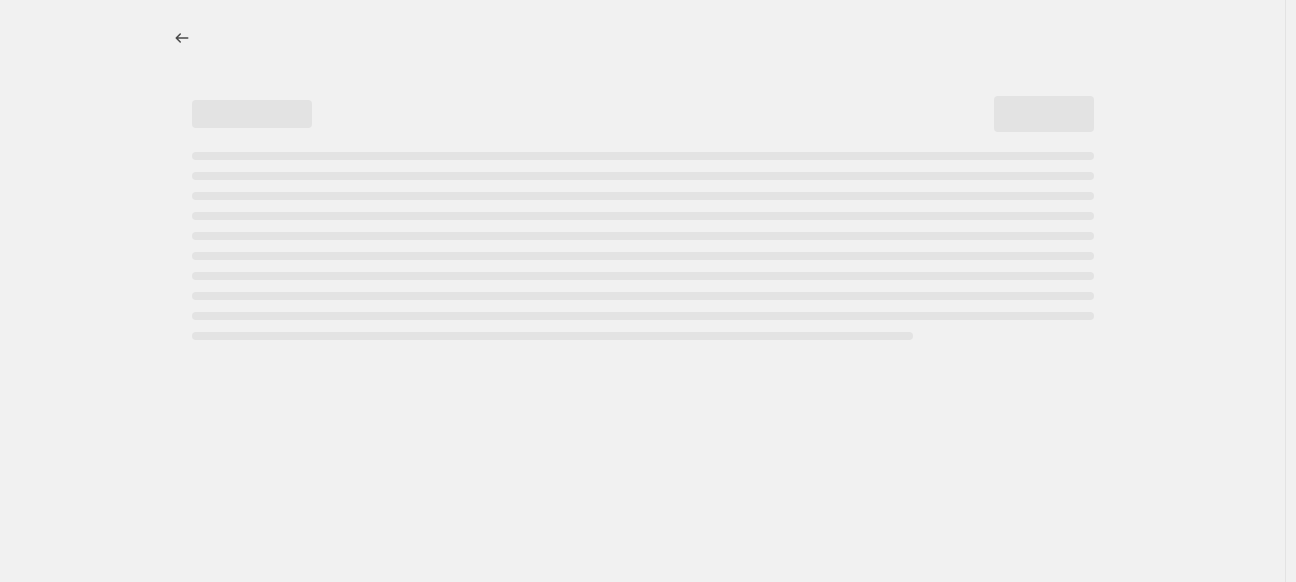 select on "percentage" 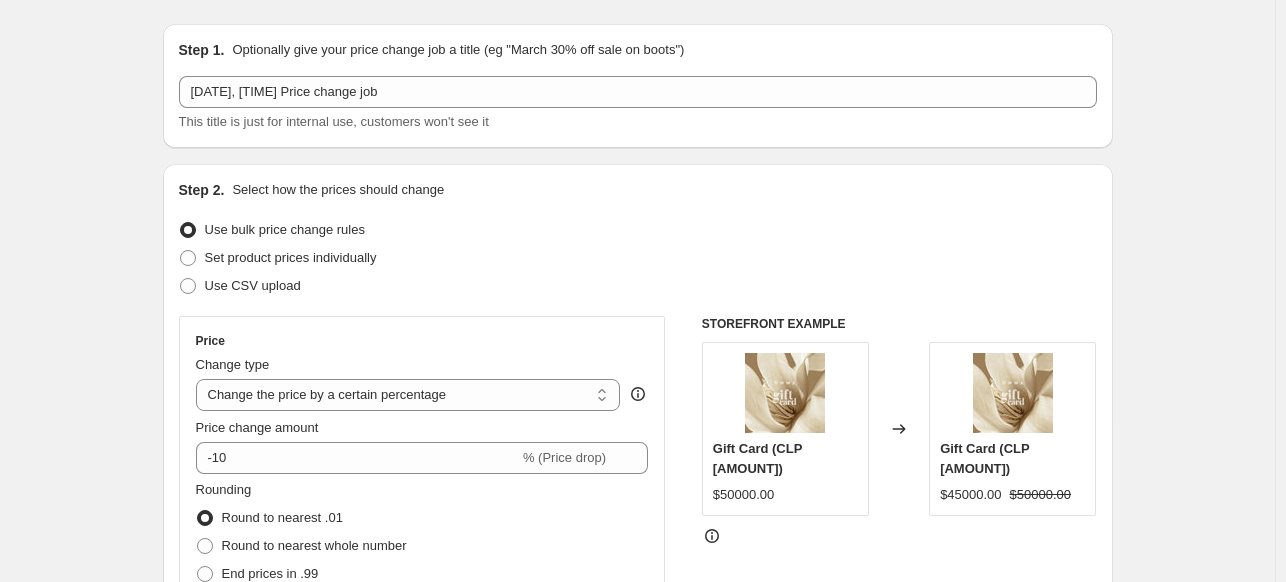 scroll, scrollTop: 80, scrollLeft: 0, axis: vertical 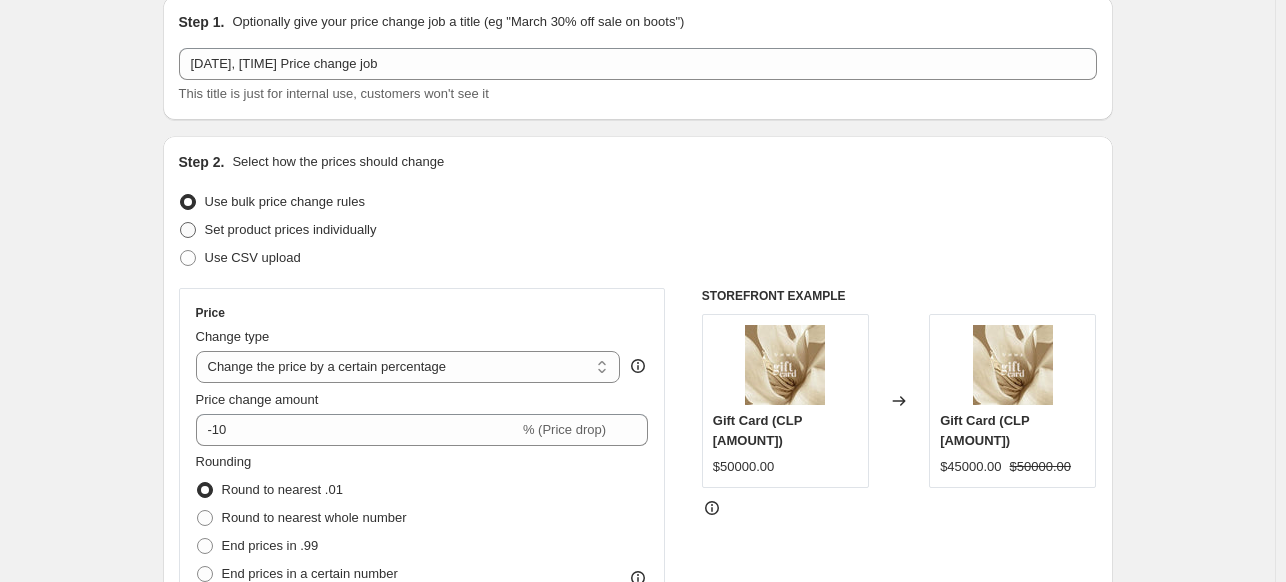 click at bounding box center (188, 230) 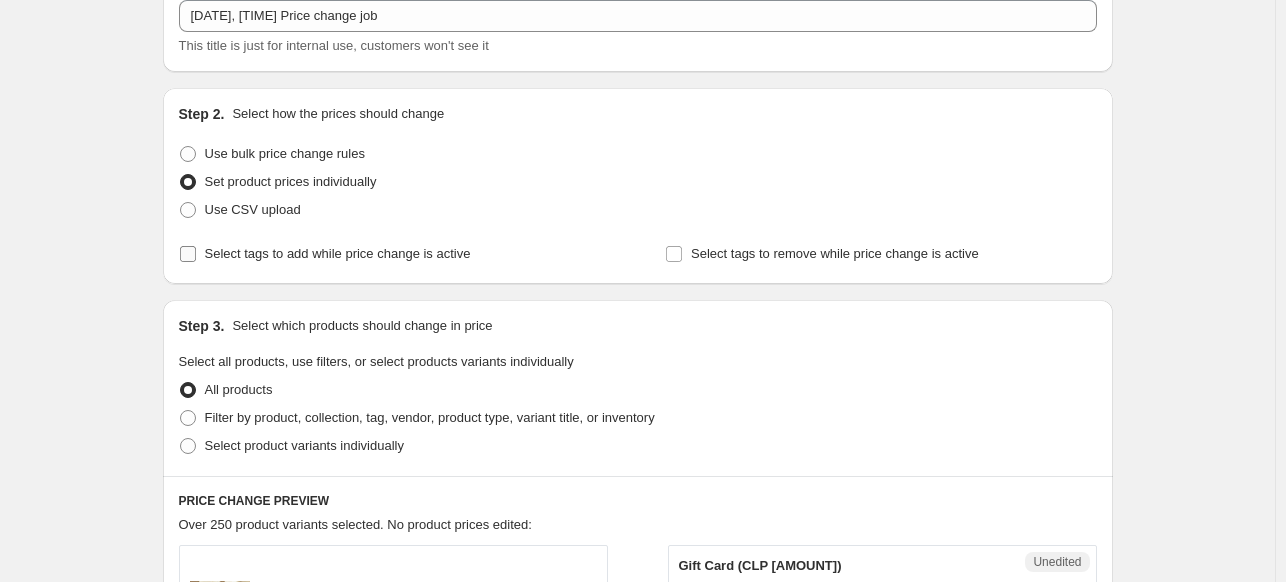 scroll, scrollTop: 130, scrollLeft: 0, axis: vertical 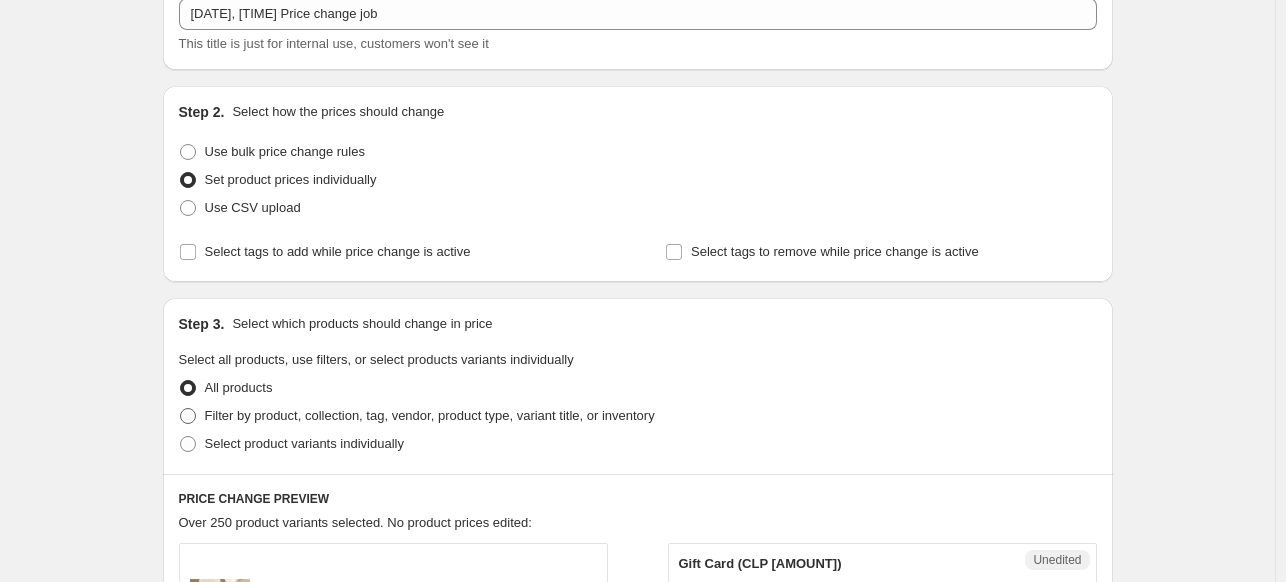 click at bounding box center [188, 416] 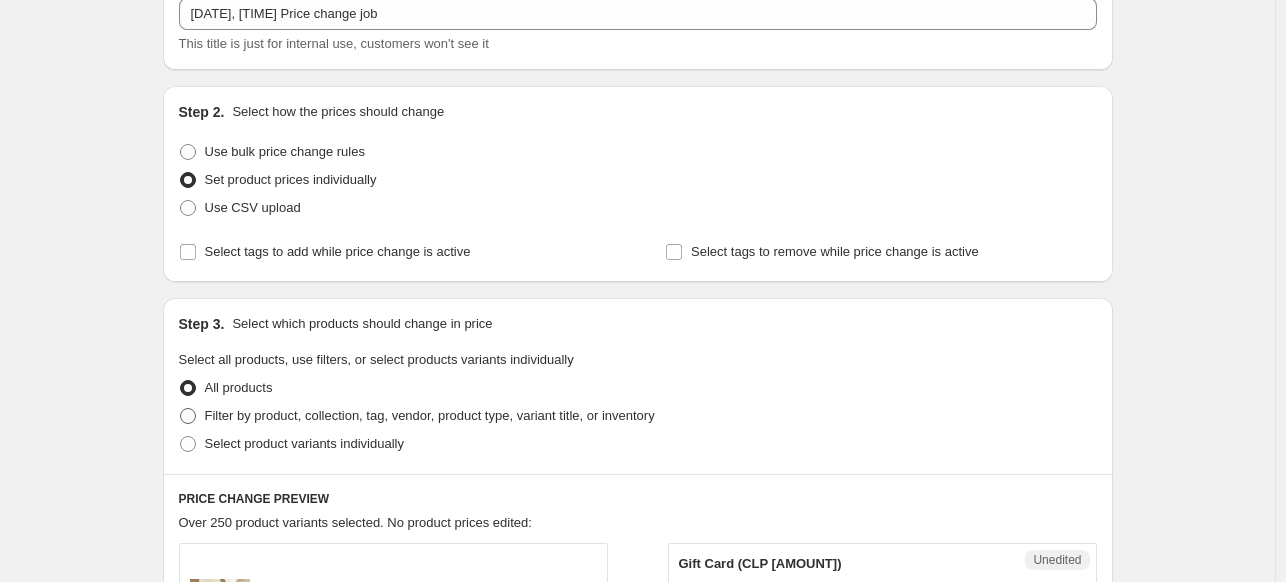 radio on "true" 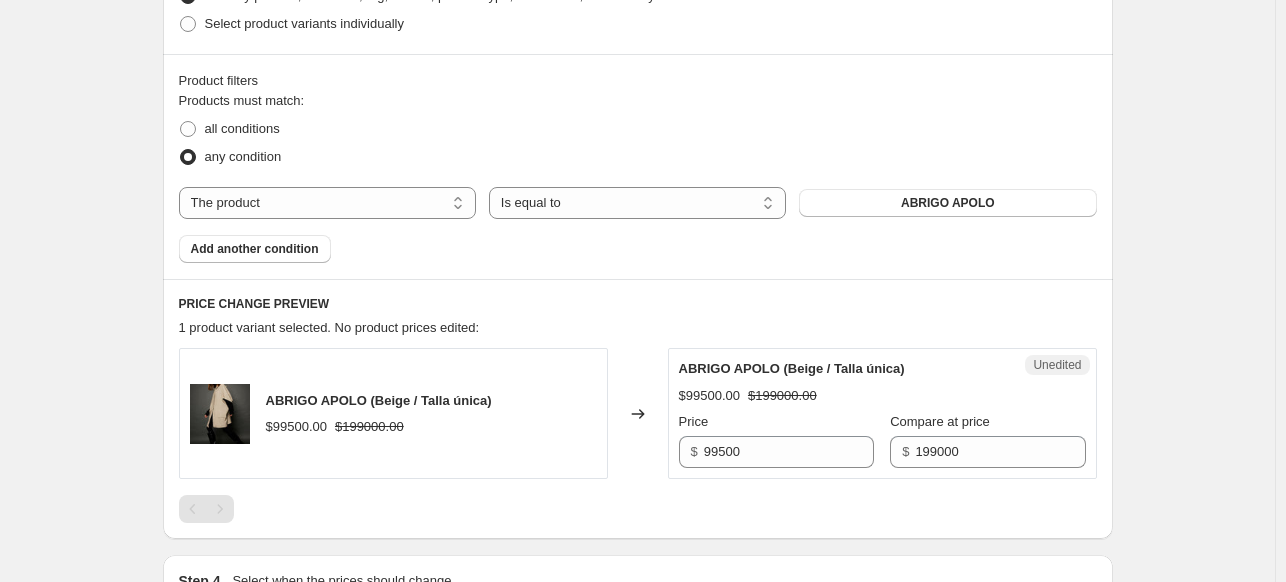 scroll, scrollTop: 574, scrollLeft: 0, axis: vertical 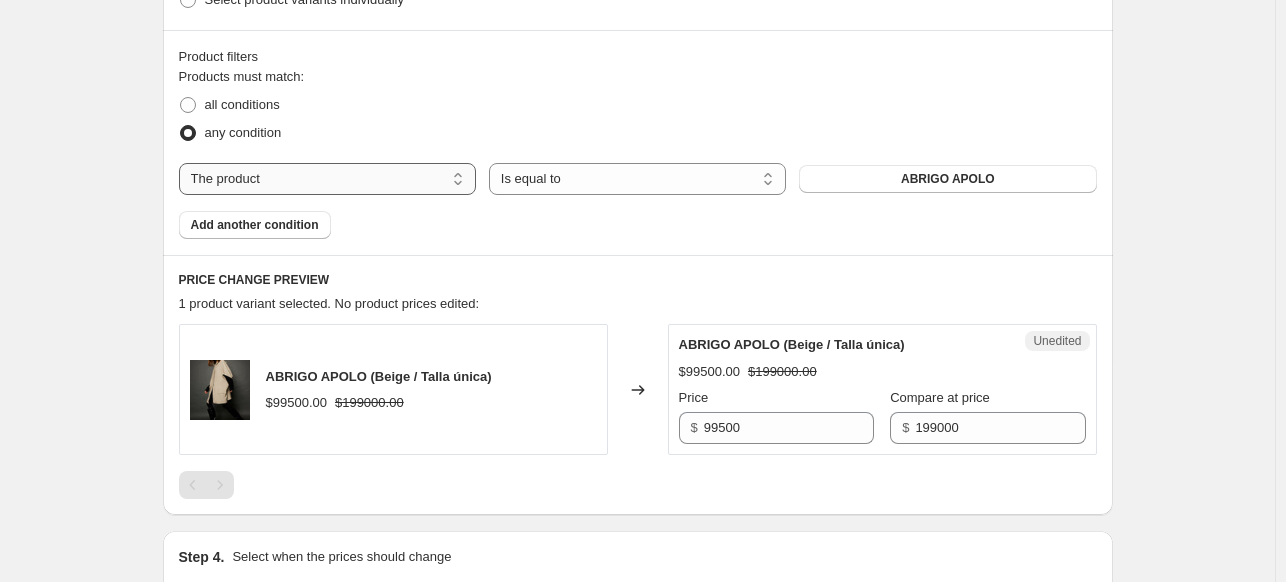click on "The product The product's collection The product's tag The product's vendor The product's type The product's status The variant's title Inventory quantity" at bounding box center [327, 179] 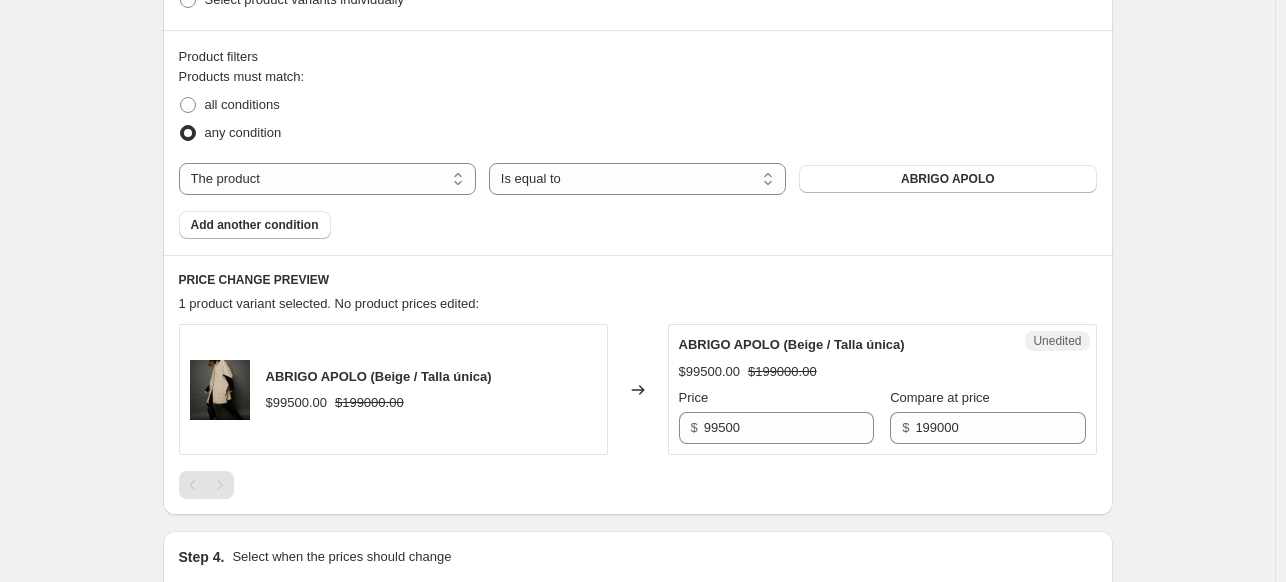 click on "Product filters" at bounding box center (638, 57) 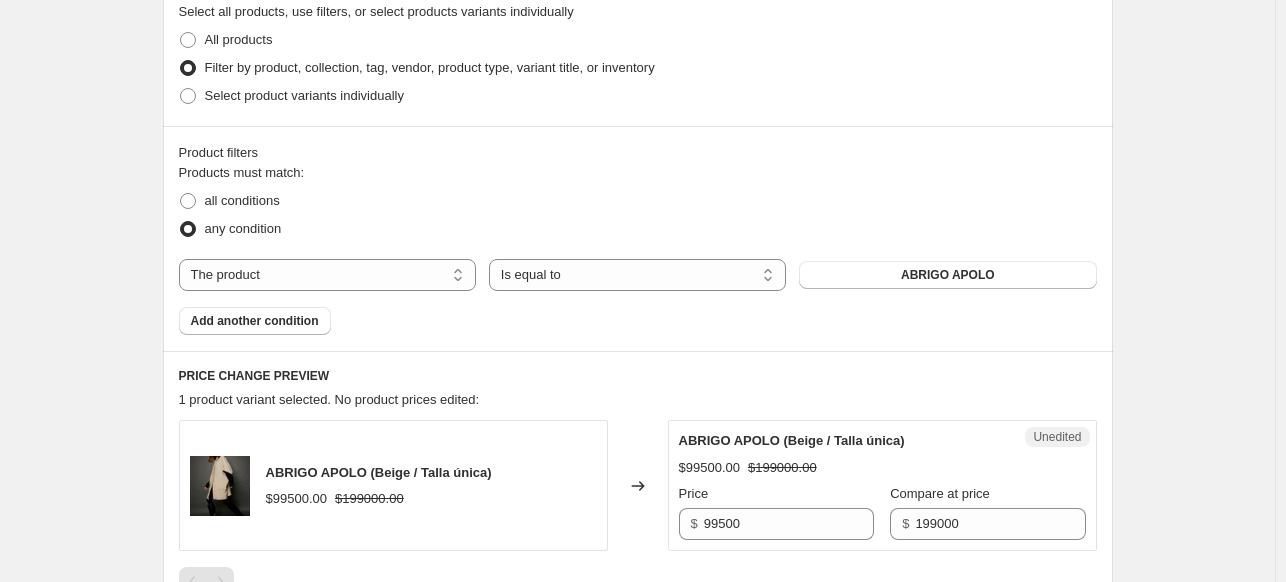 scroll, scrollTop: 495, scrollLeft: 0, axis: vertical 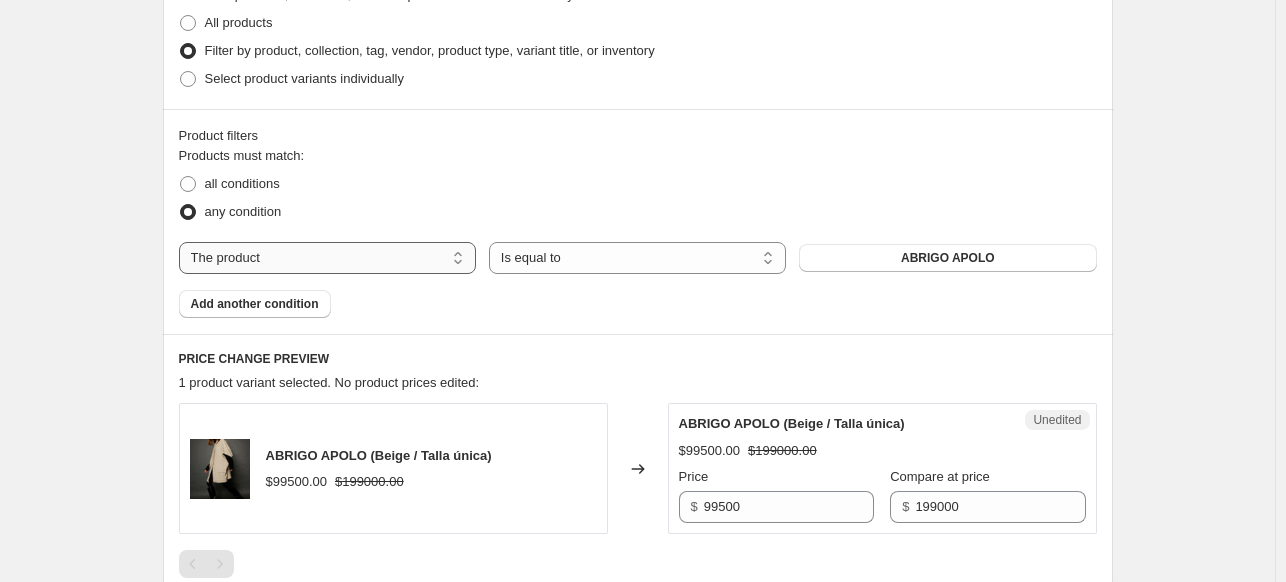 click on "The product The product's collection The product's tag The product's vendor The product's type The product's status The variant's title Inventory quantity" at bounding box center [327, 258] 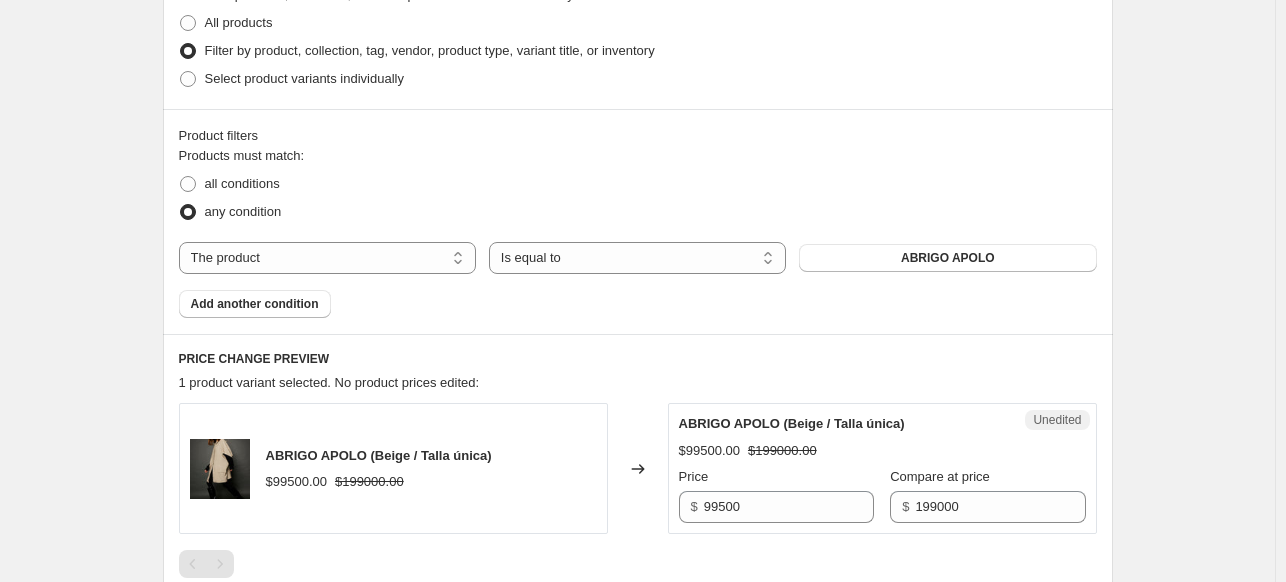 click on "Products must match: all conditions any condition" at bounding box center [638, 186] 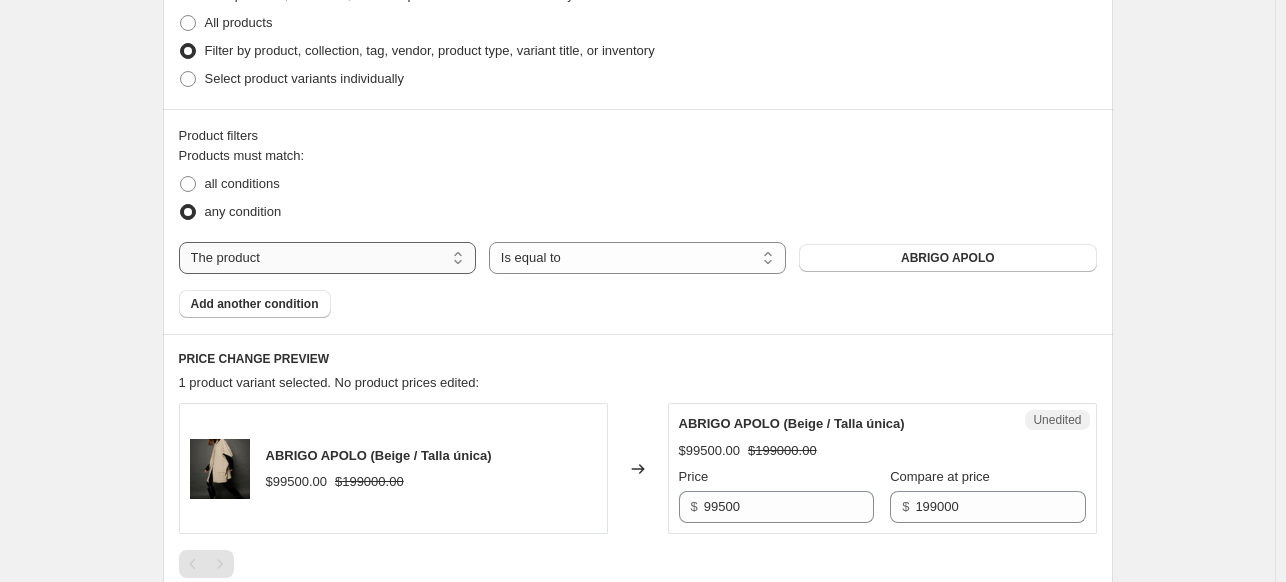 click on "The product The product's collection The product's tag The product's vendor The product's type The product's status The variant's title Inventory quantity" at bounding box center [327, 258] 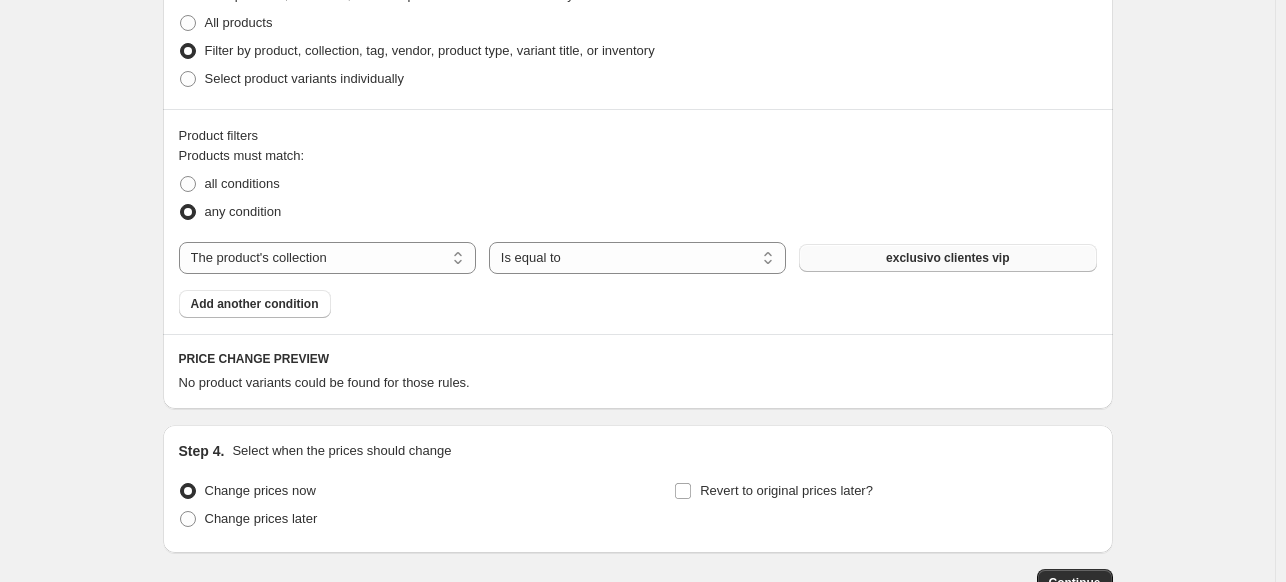 click on "exclusivo clientes vip" at bounding box center (947, 258) 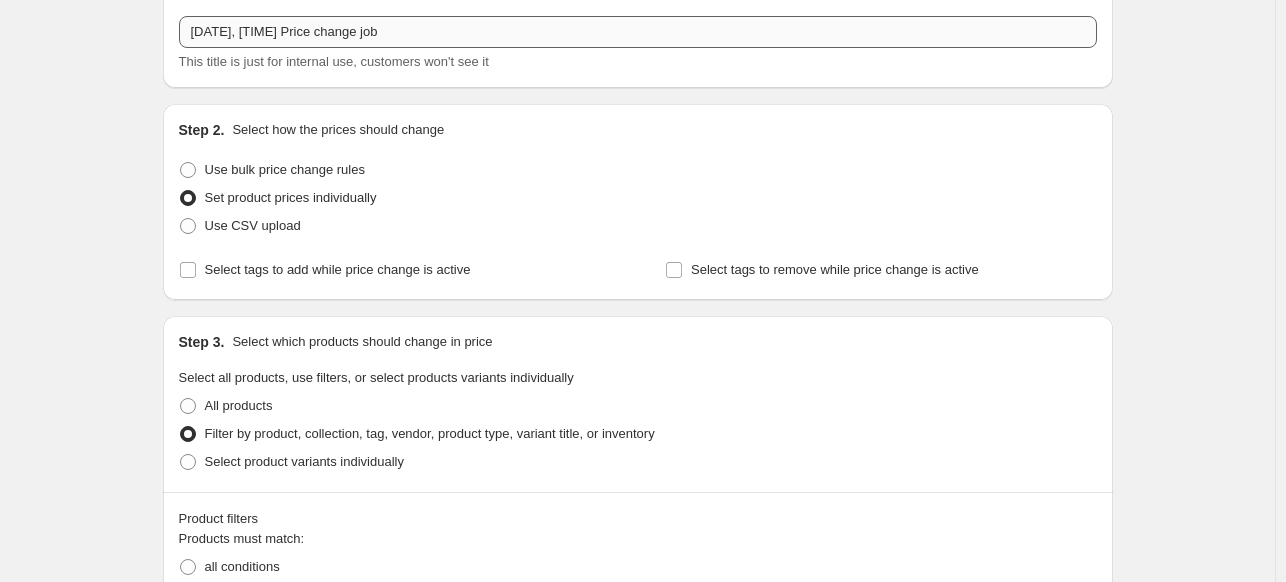 scroll, scrollTop: 0, scrollLeft: 0, axis: both 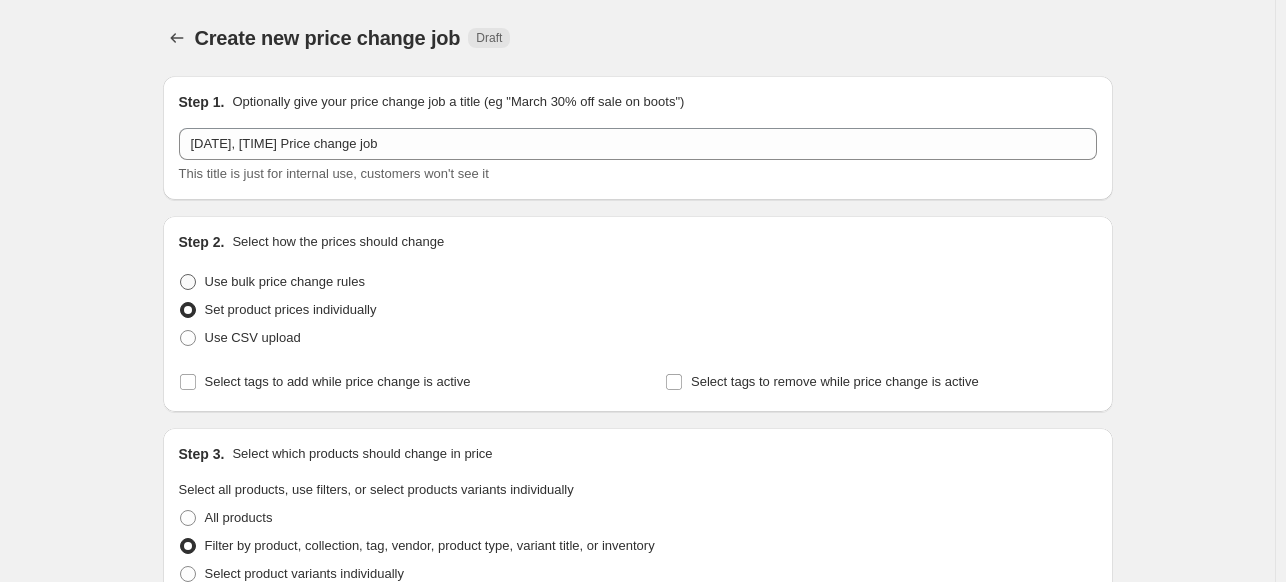 click at bounding box center (188, 282) 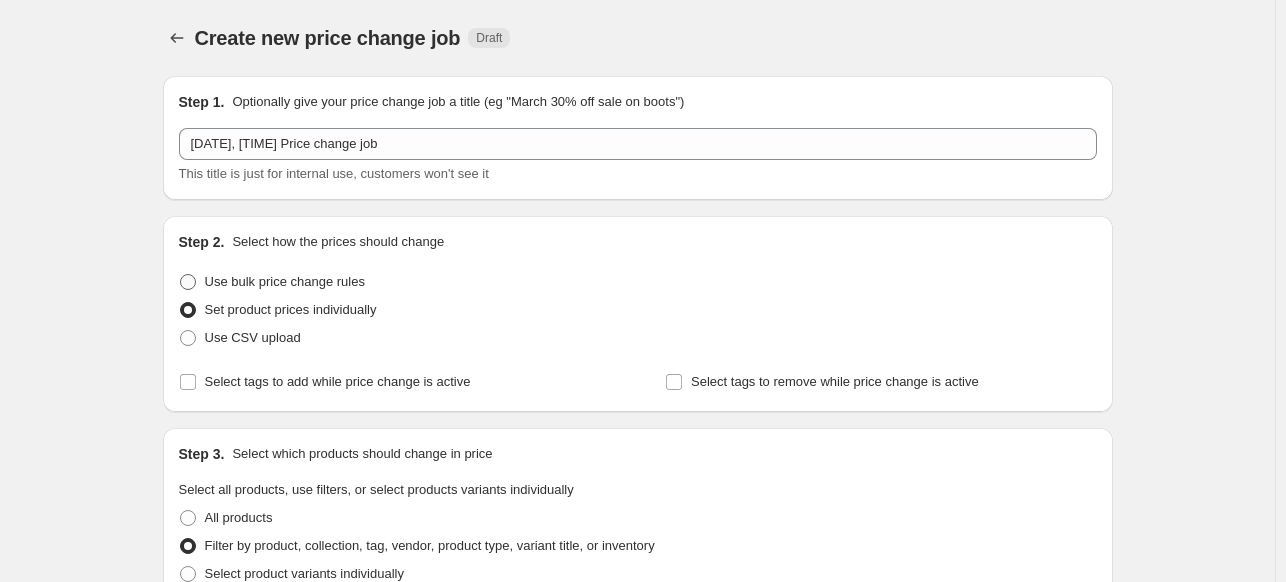 radio on "true" 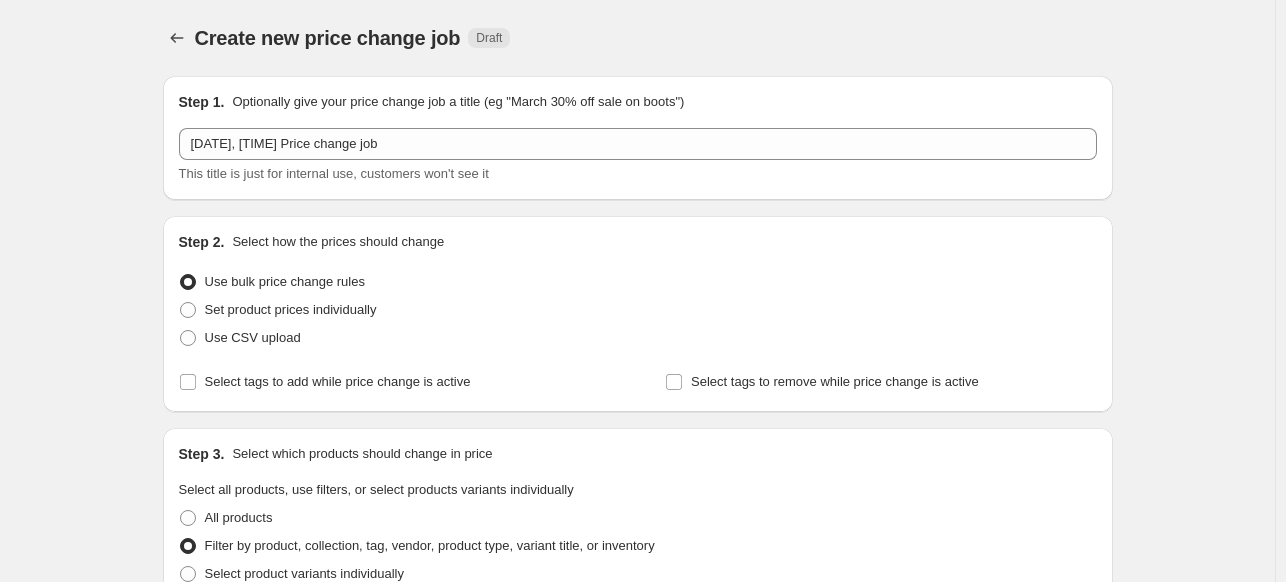 select on "percentage" 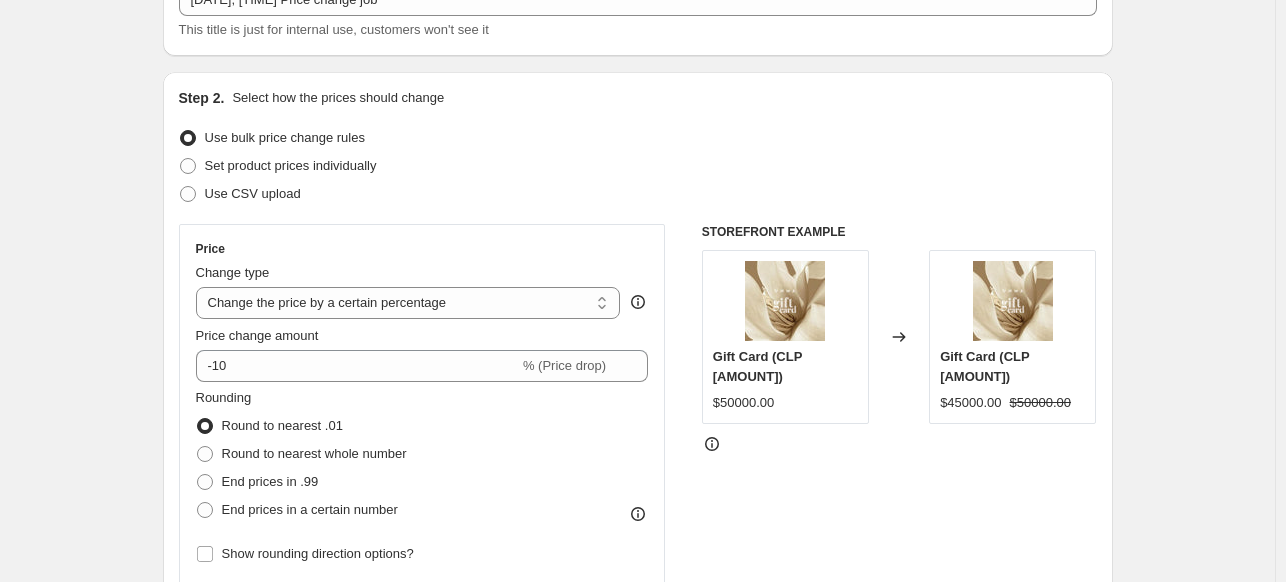 scroll, scrollTop: 136, scrollLeft: 0, axis: vertical 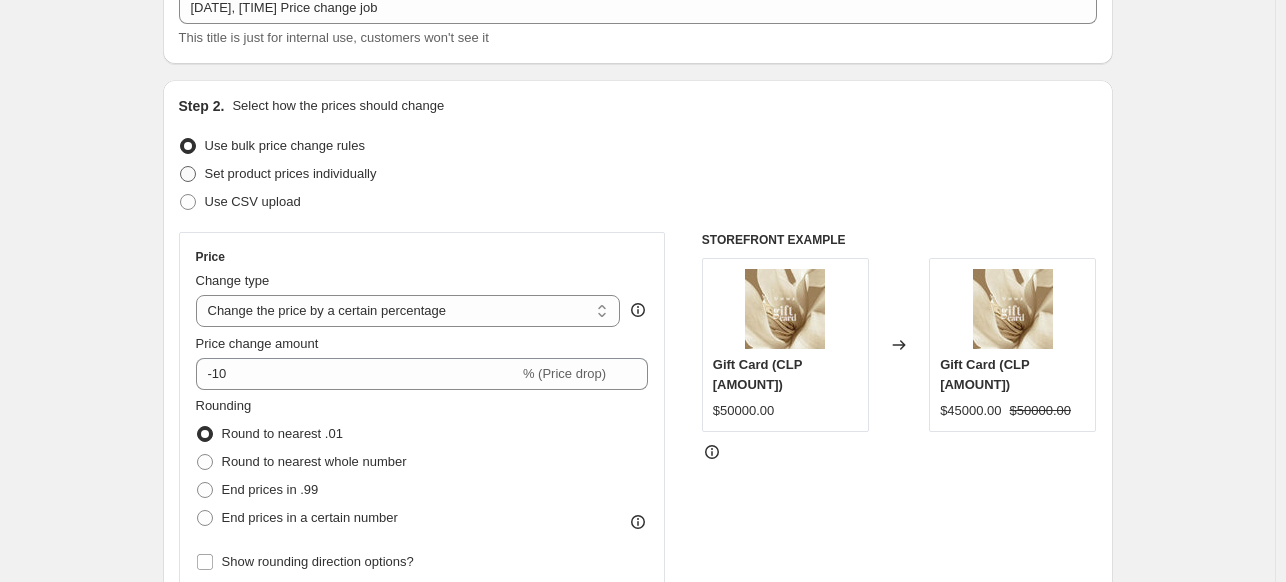 click at bounding box center [188, 174] 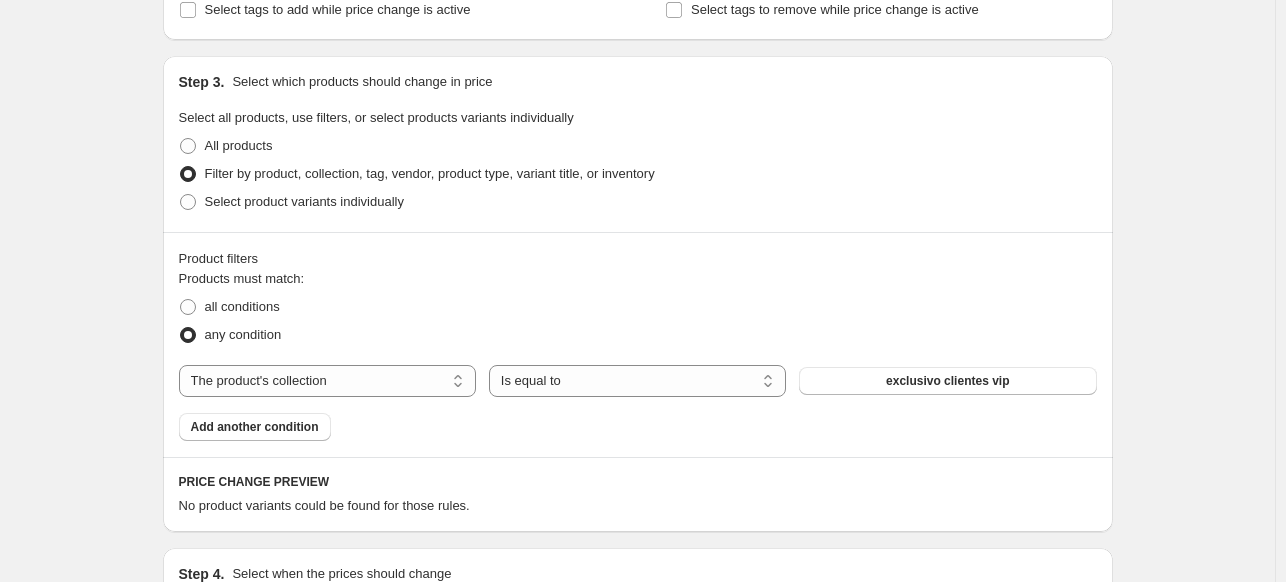scroll, scrollTop: 392, scrollLeft: 0, axis: vertical 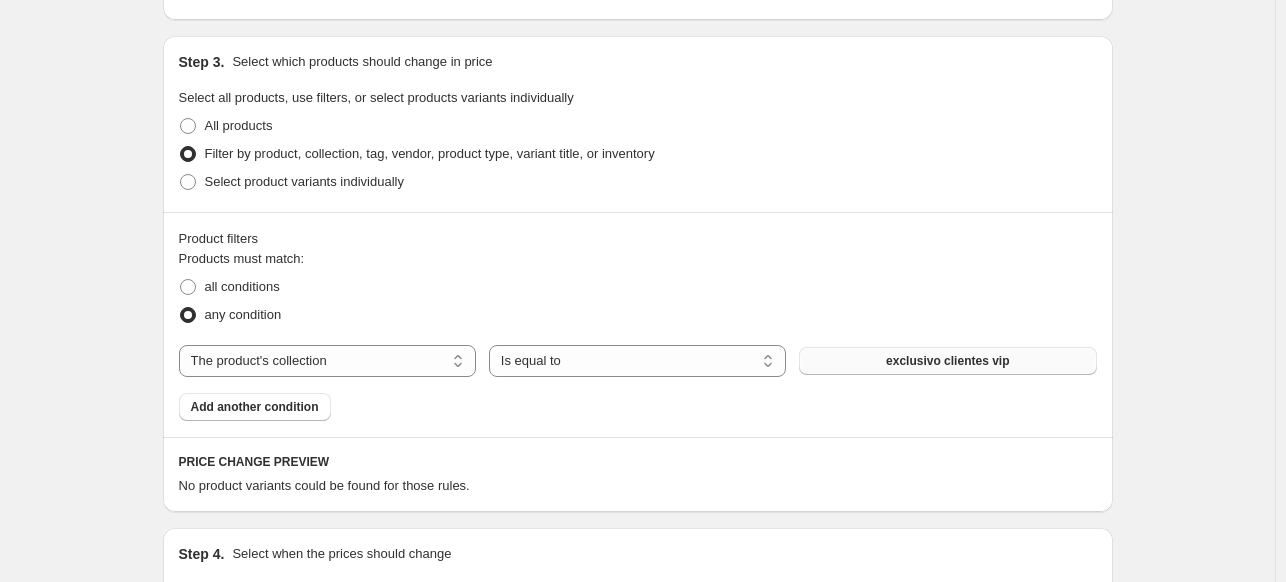 click on "exclusivo clientes vip" at bounding box center (947, 361) 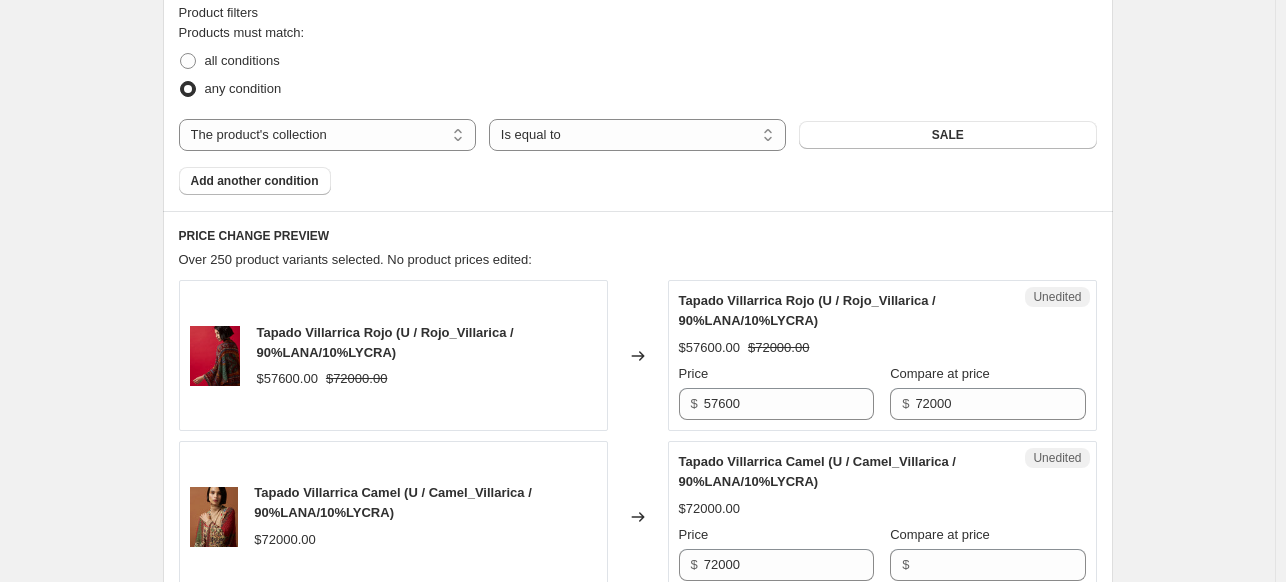 scroll, scrollTop: 613, scrollLeft: 0, axis: vertical 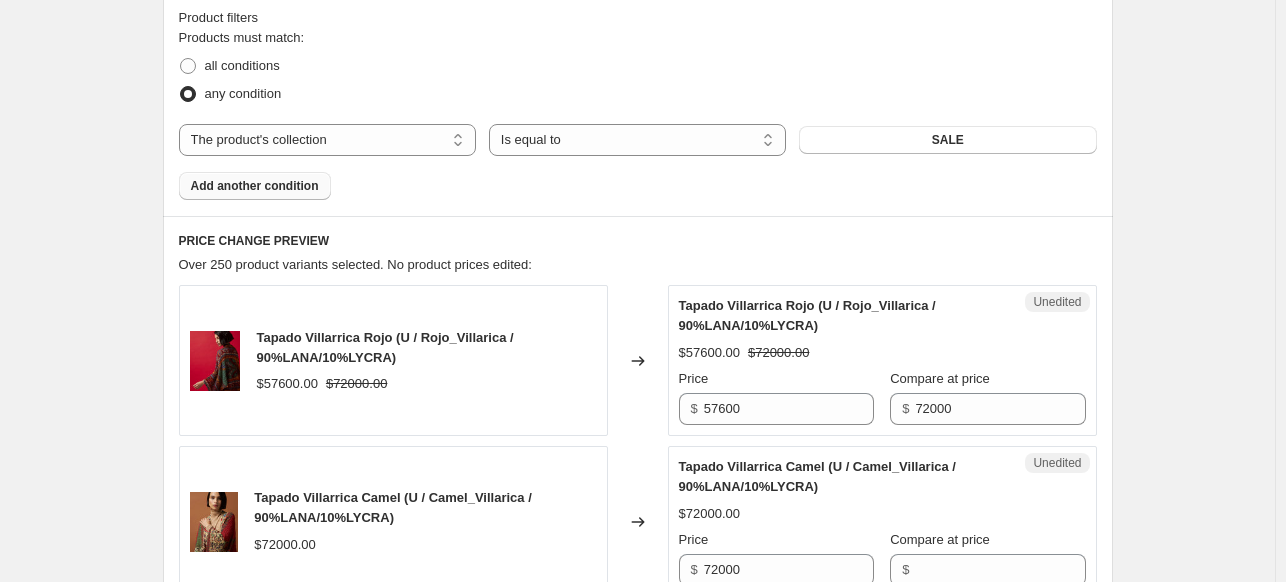 click on "Add another condition" at bounding box center (255, 186) 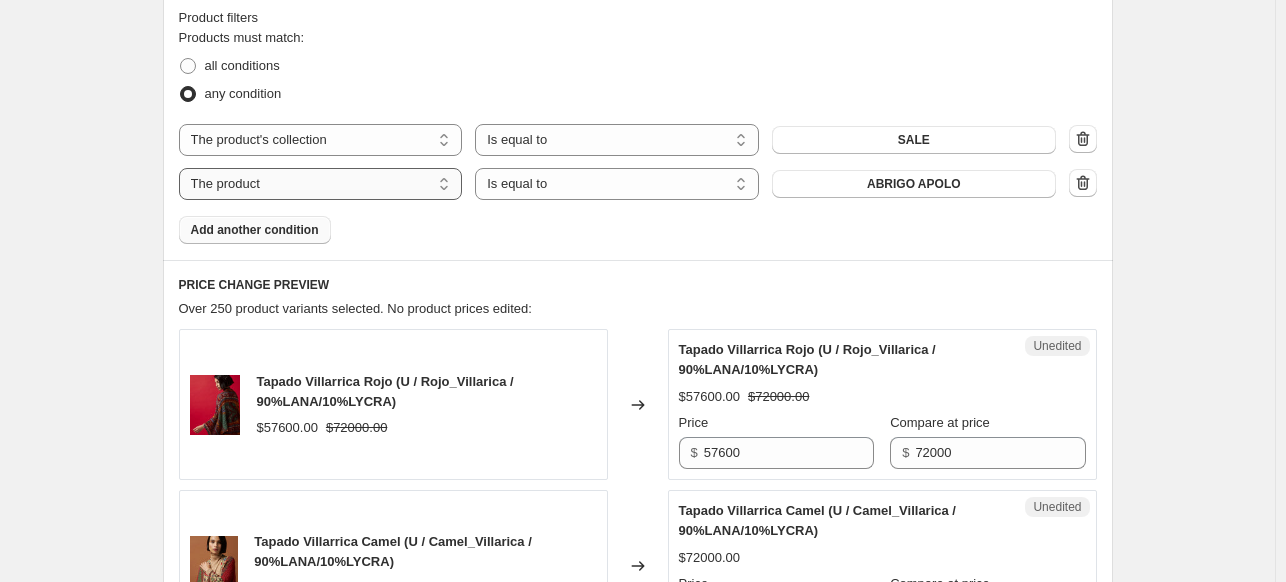 click on "The product The product's collection The product's tag The product's vendor The product's type The product's status The variant's title Inventory quantity" at bounding box center [321, 184] 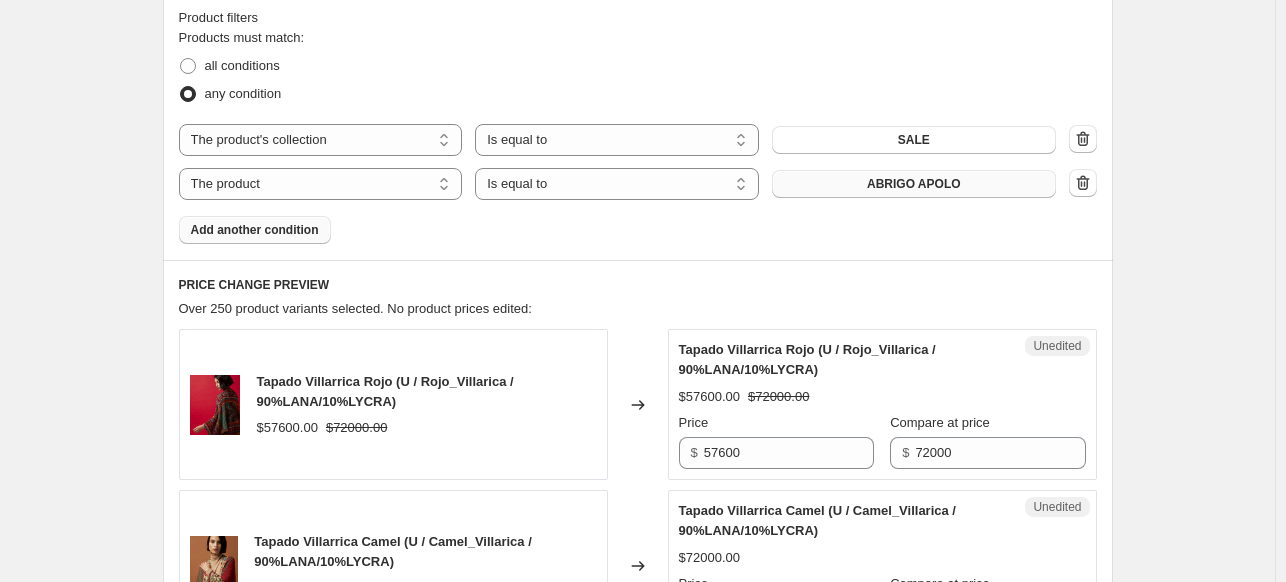click on "ABRIGO APOLO" at bounding box center [914, 184] 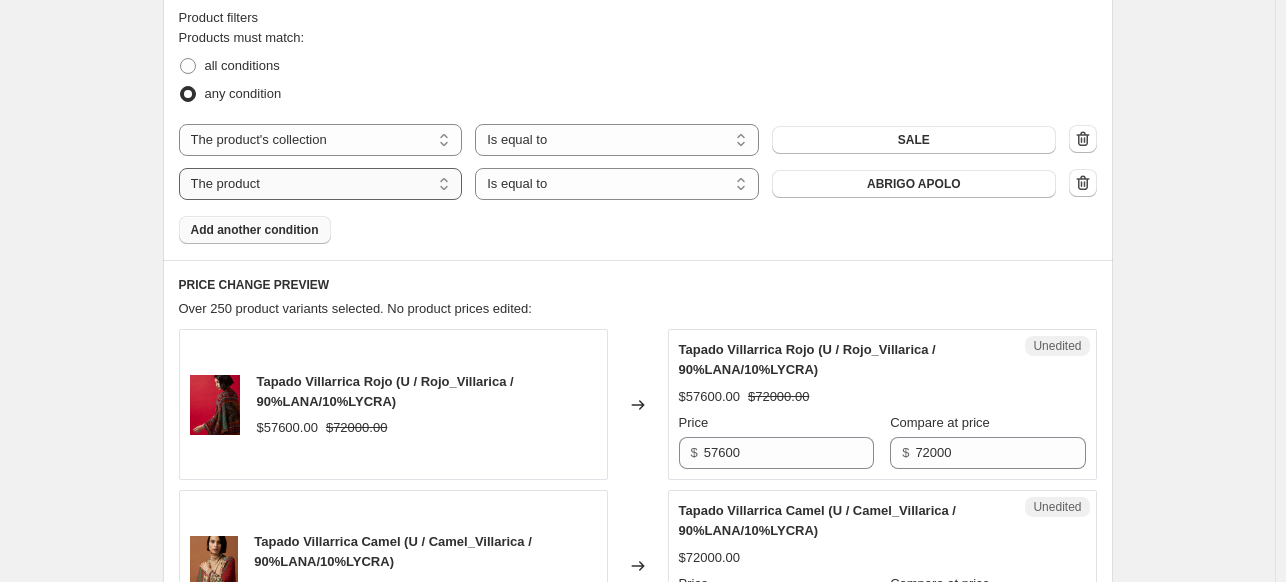 click on "The product The product's collection The product's tag The product's vendor The product's type The product's status The variant's title Inventory quantity" at bounding box center (321, 184) 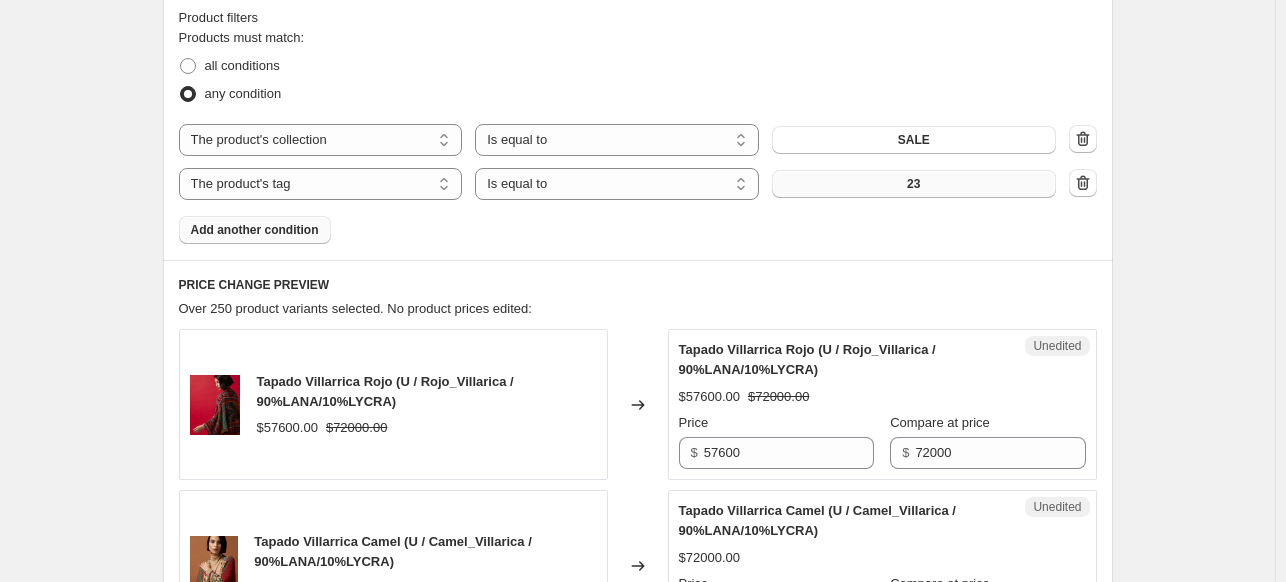 click on "23" at bounding box center (914, 184) 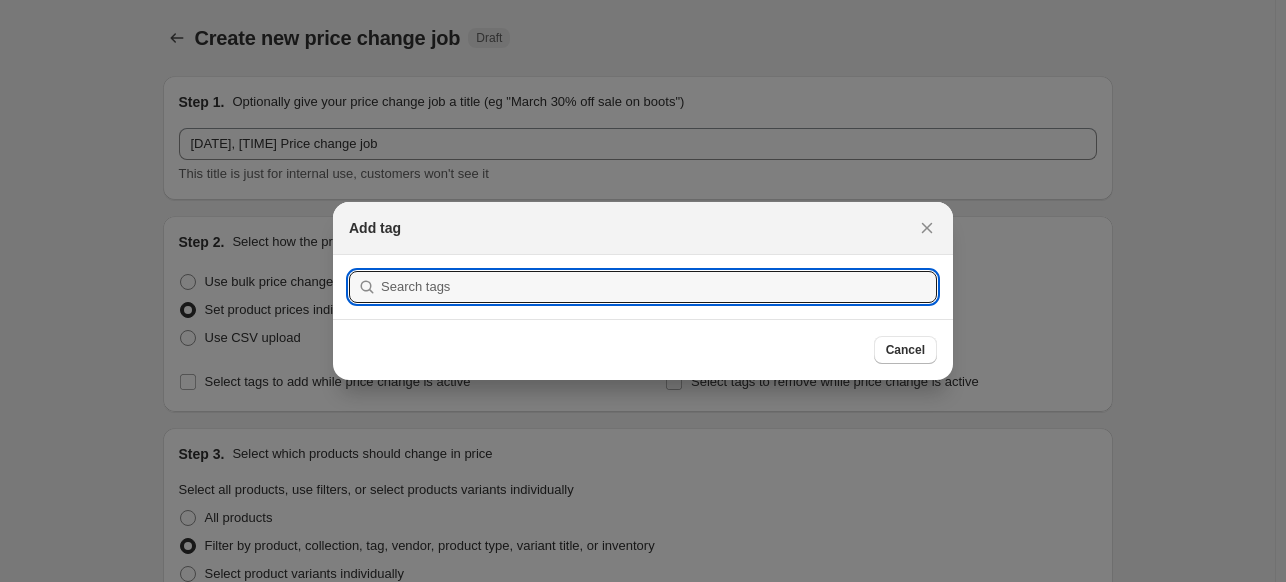 scroll, scrollTop: 0, scrollLeft: 0, axis: both 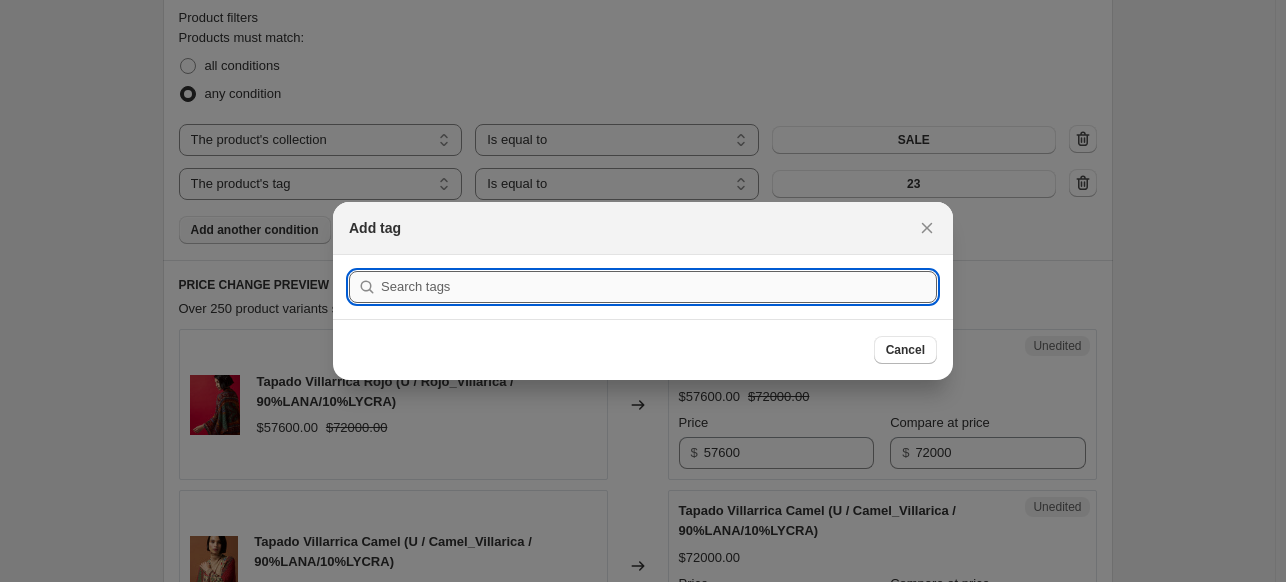 click at bounding box center [659, 287] 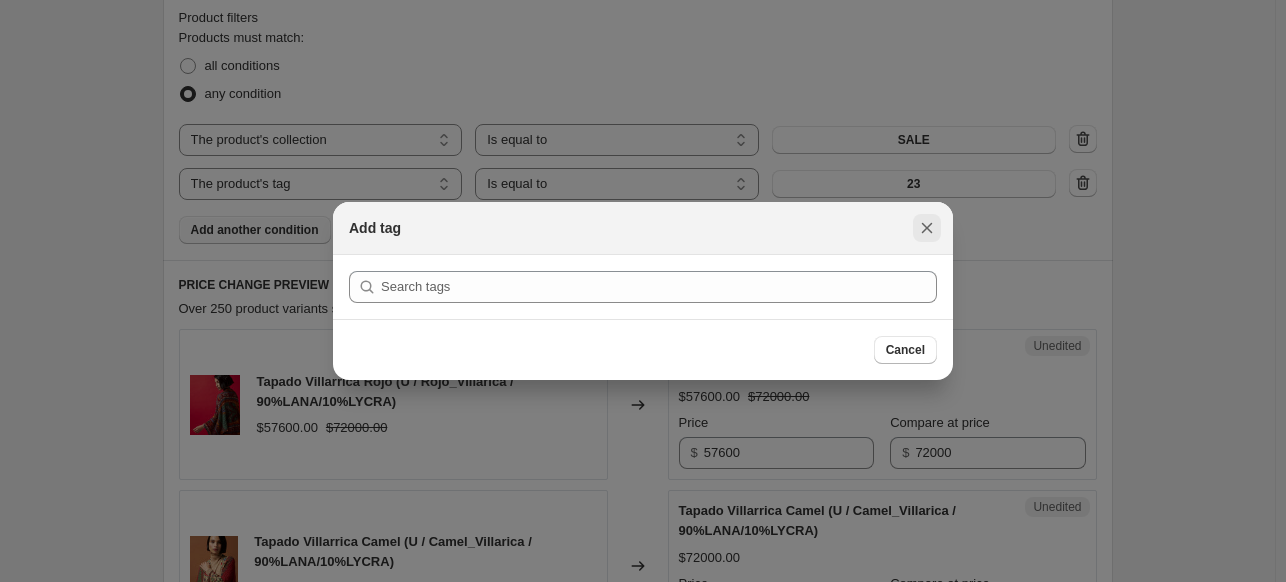 click 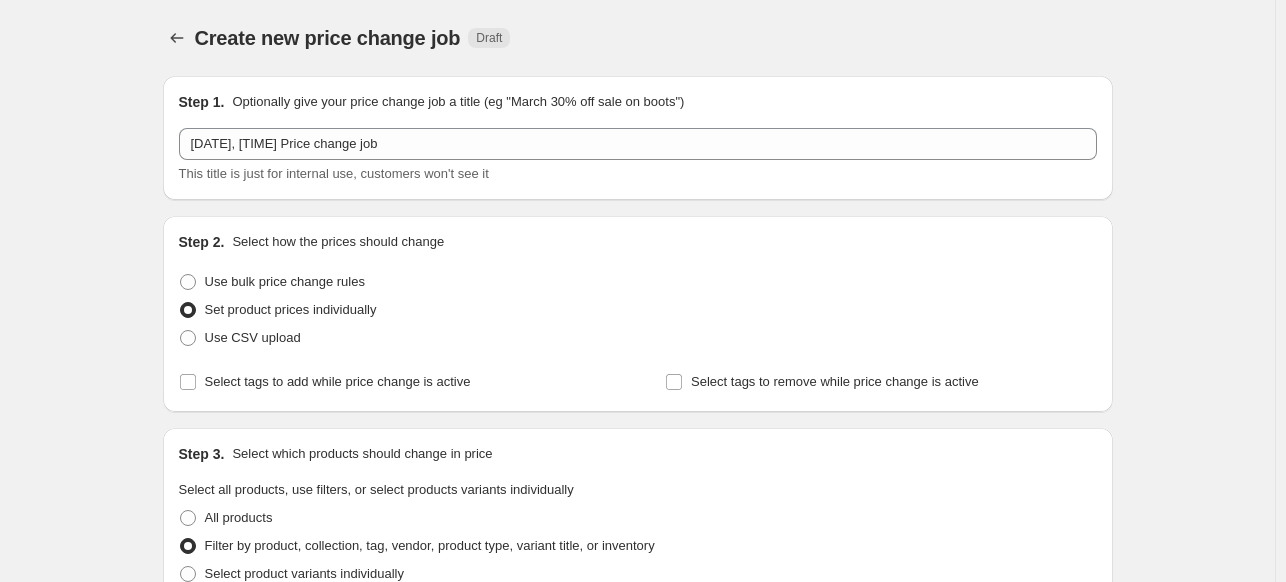 scroll, scrollTop: 613, scrollLeft: 0, axis: vertical 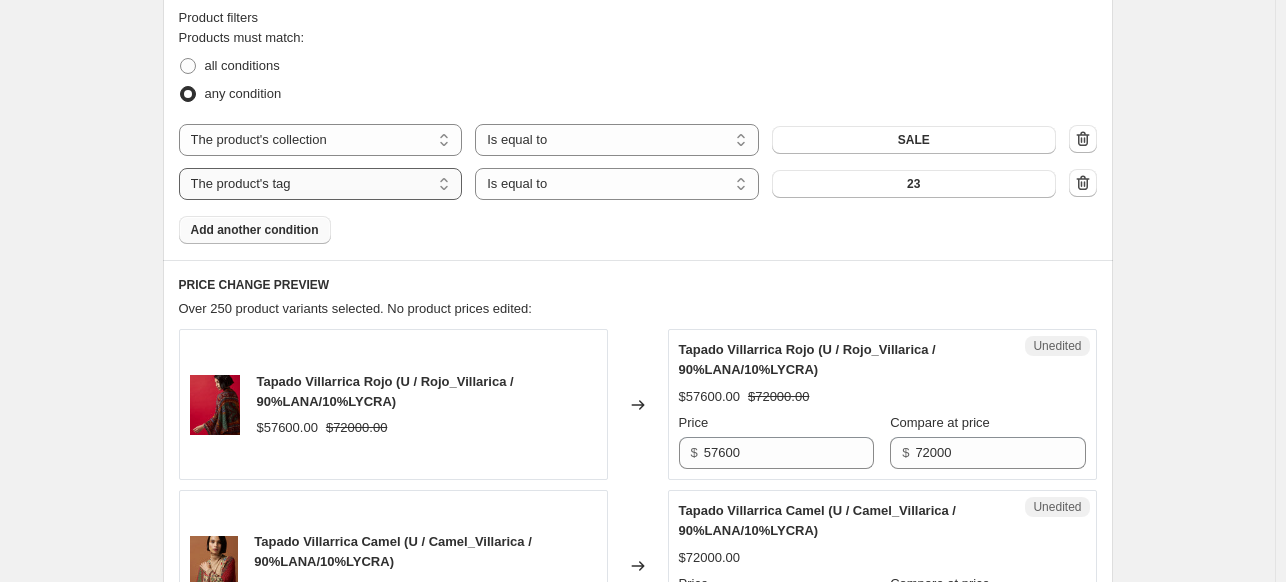 click on "The product The product's collection The product's tag The product's vendor The product's type The product's status The variant's title Inventory quantity" at bounding box center [321, 184] 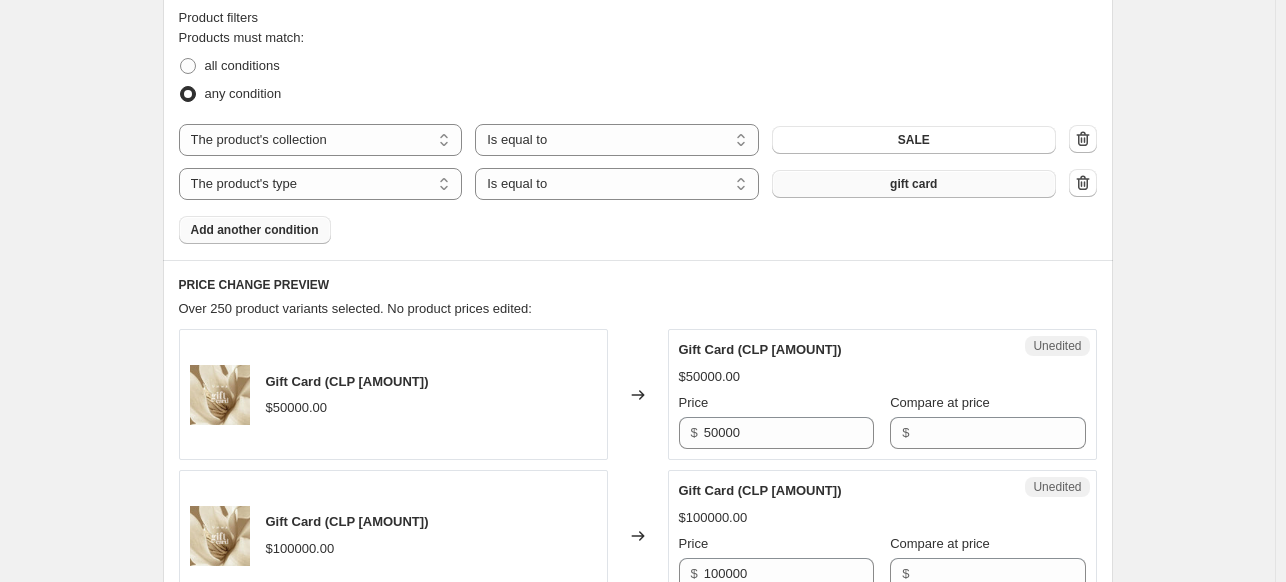 click on "gift card" at bounding box center (914, 184) 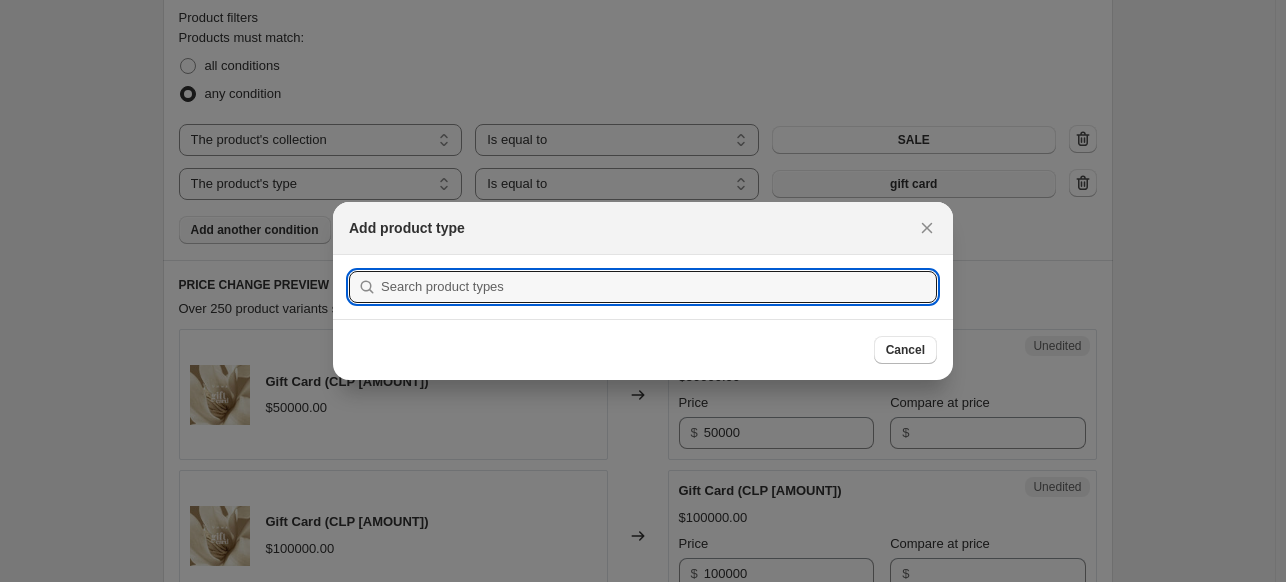 scroll, scrollTop: 0, scrollLeft: 0, axis: both 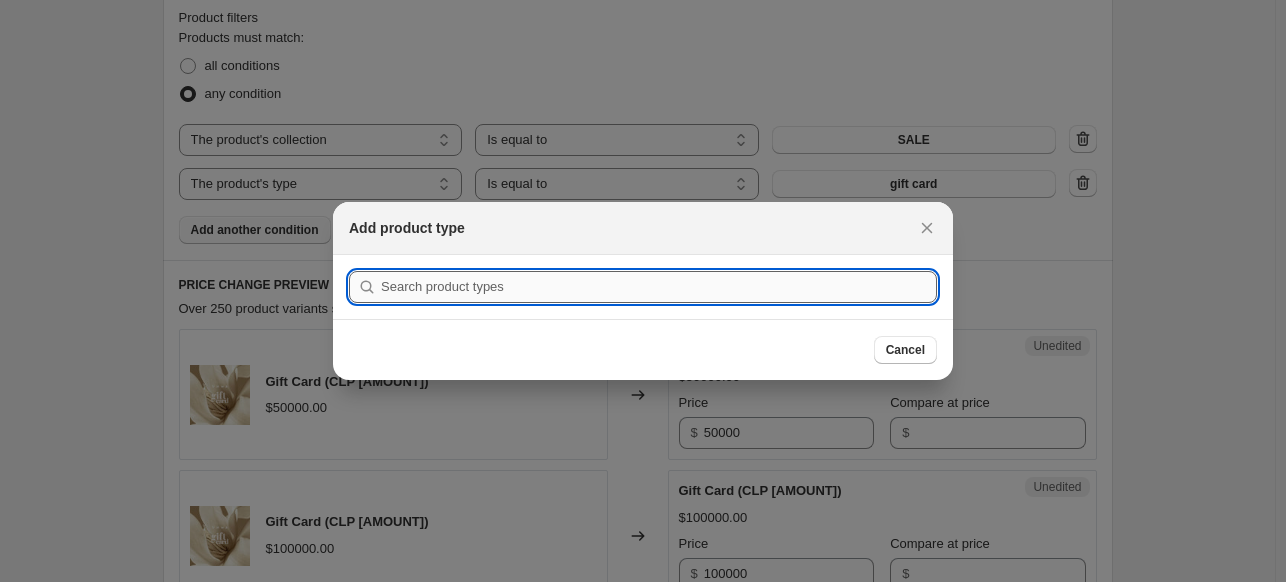 click at bounding box center (659, 287) 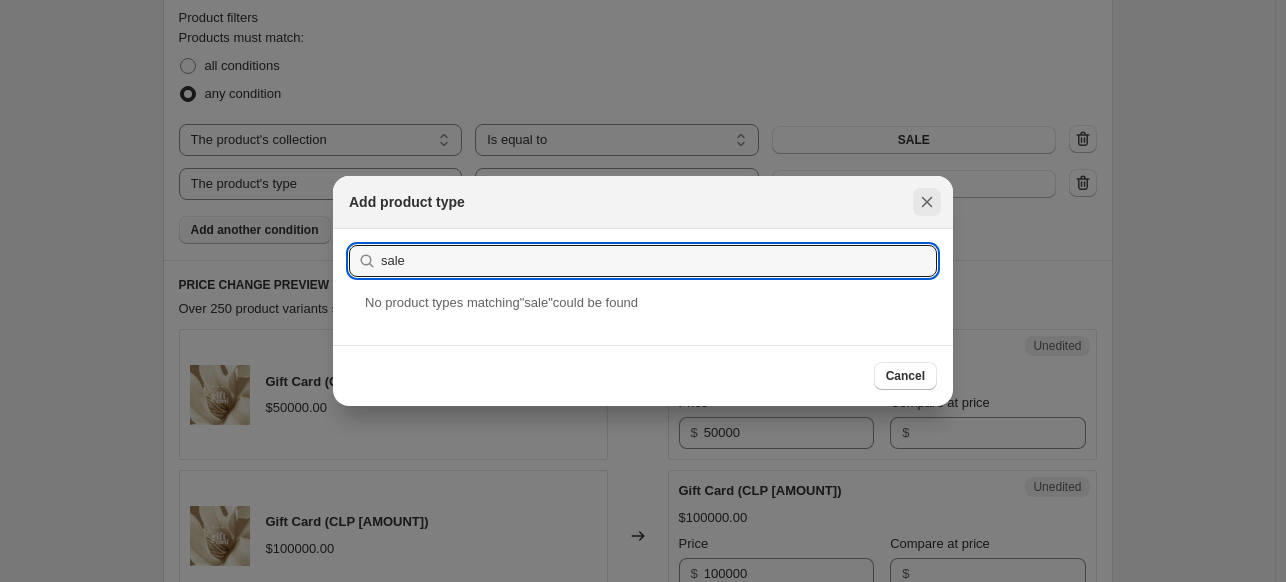 type on "sale" 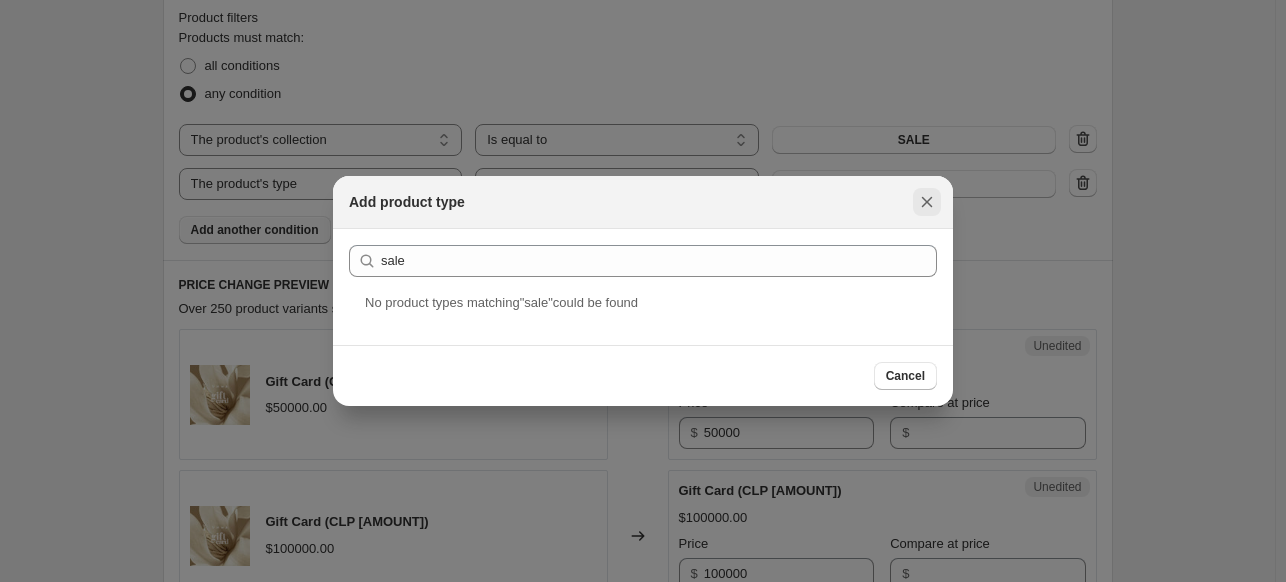 click 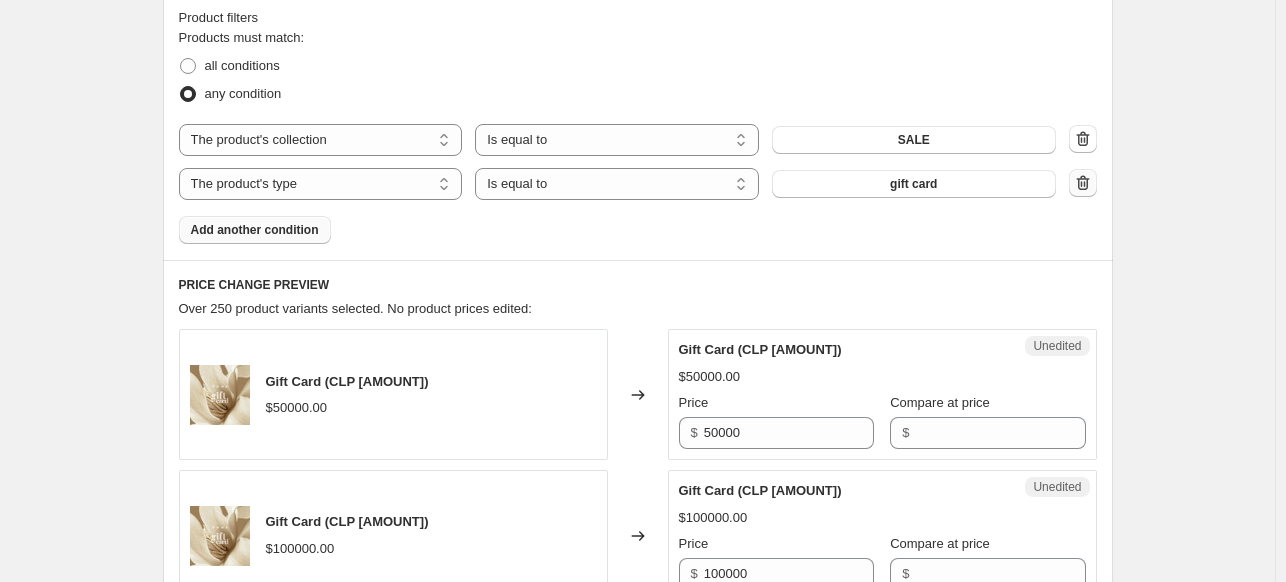 click 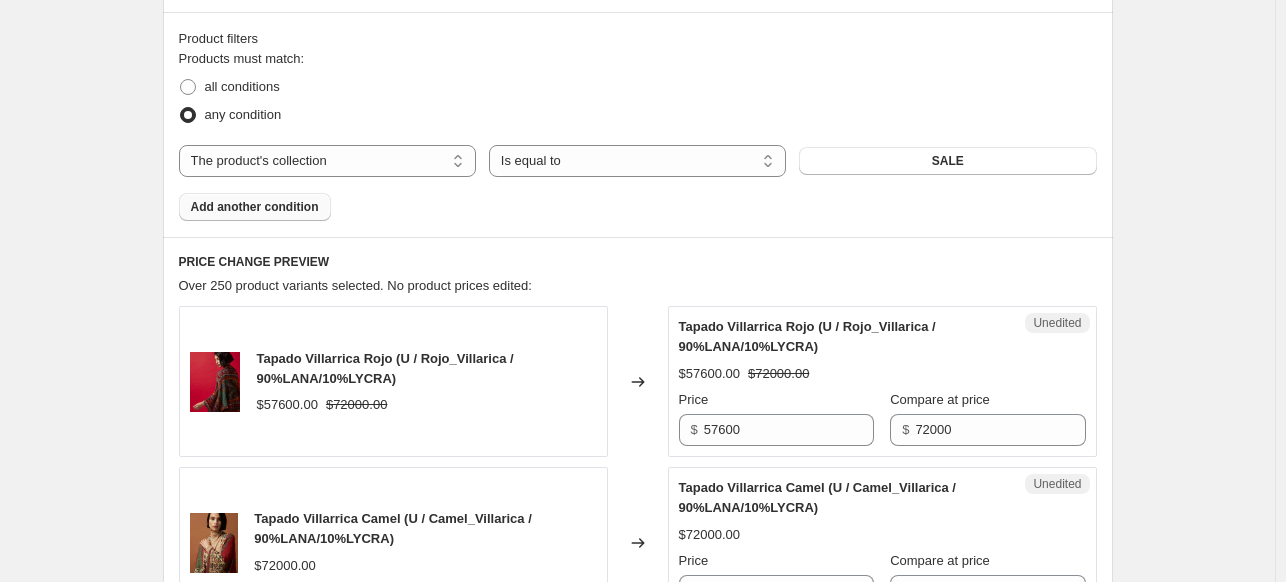 scroll, scrollTop: 593, scrollLeft: 0, axis: vertical 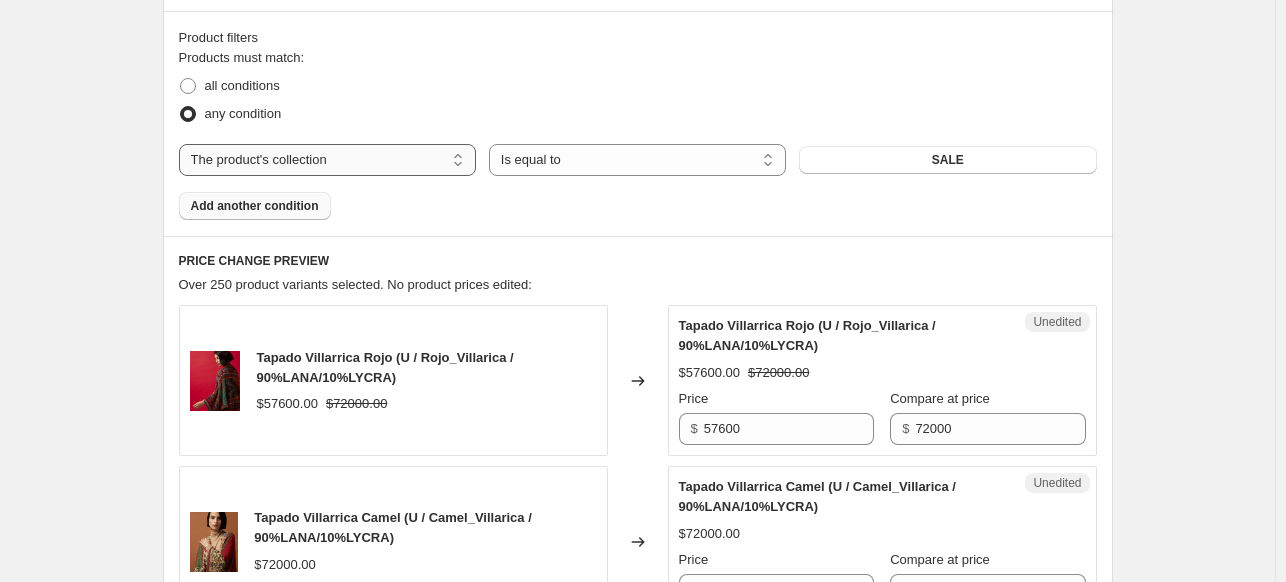 click on "The product The product's collection The product's tag The product's vendor The product's type The product's status The variant's title Inventory quantity" at bounding box center [327, 160] 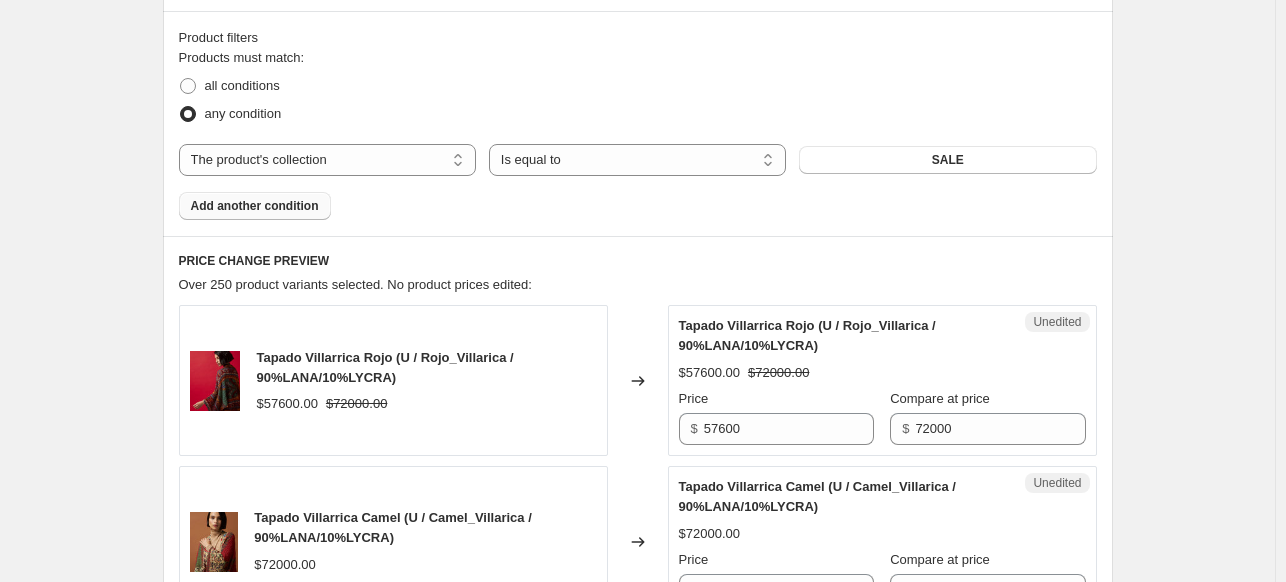 click on "Products must match: all conditions any condition" at bounding box center (638, 88) 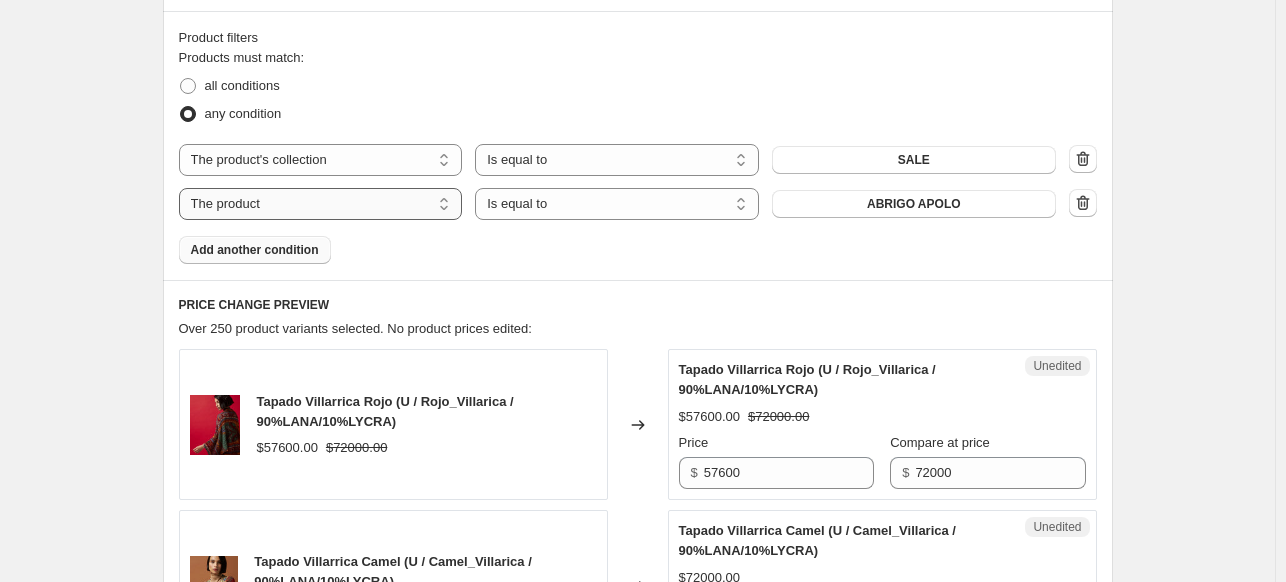 click on "The product The product's collection The product's tag The product's vendor The product's type The product's status The variant's title Inventory quantity" at bounding box center [321, 204] 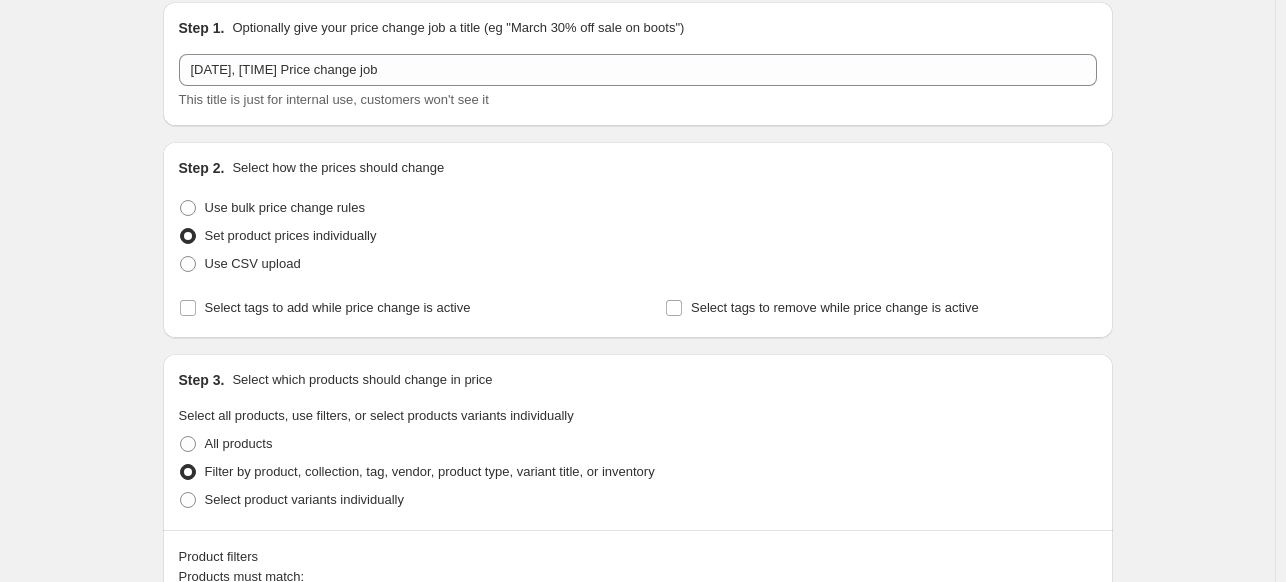 scroll, scrollTop: 16, scrollLeft: 0, axis: vertical 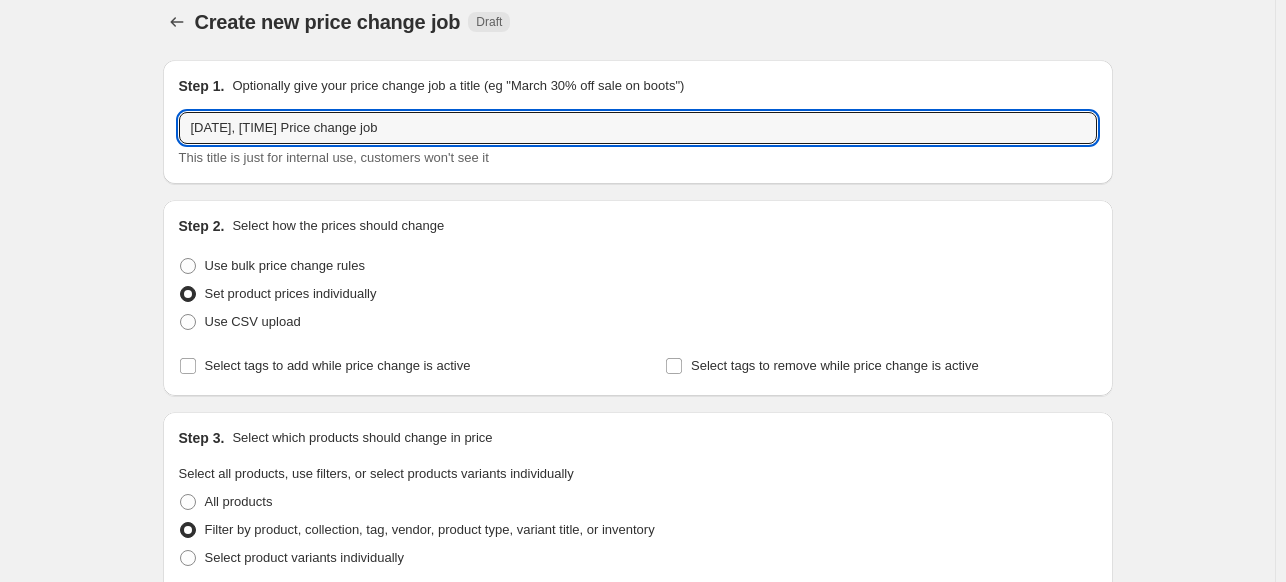 drag, startPoint x: 465, startPoint y: 131, endPoint x: 159, endPoint y: 134, distance: 306.0147 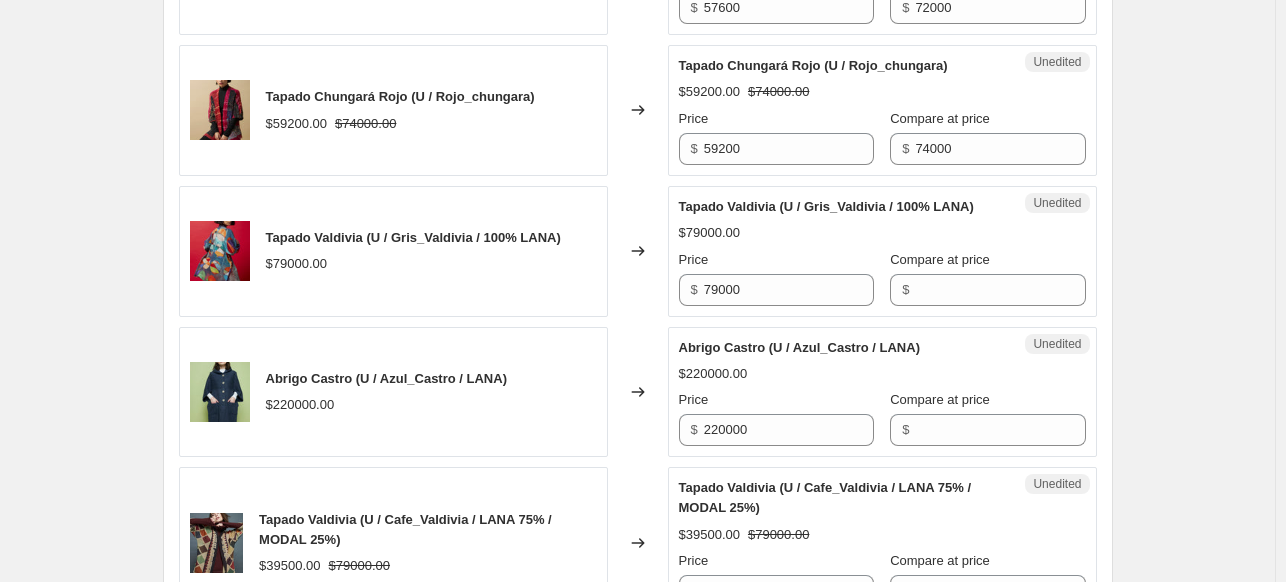 scroll, scrollTop: 1811, scrollLeft: 0, axis: vertical 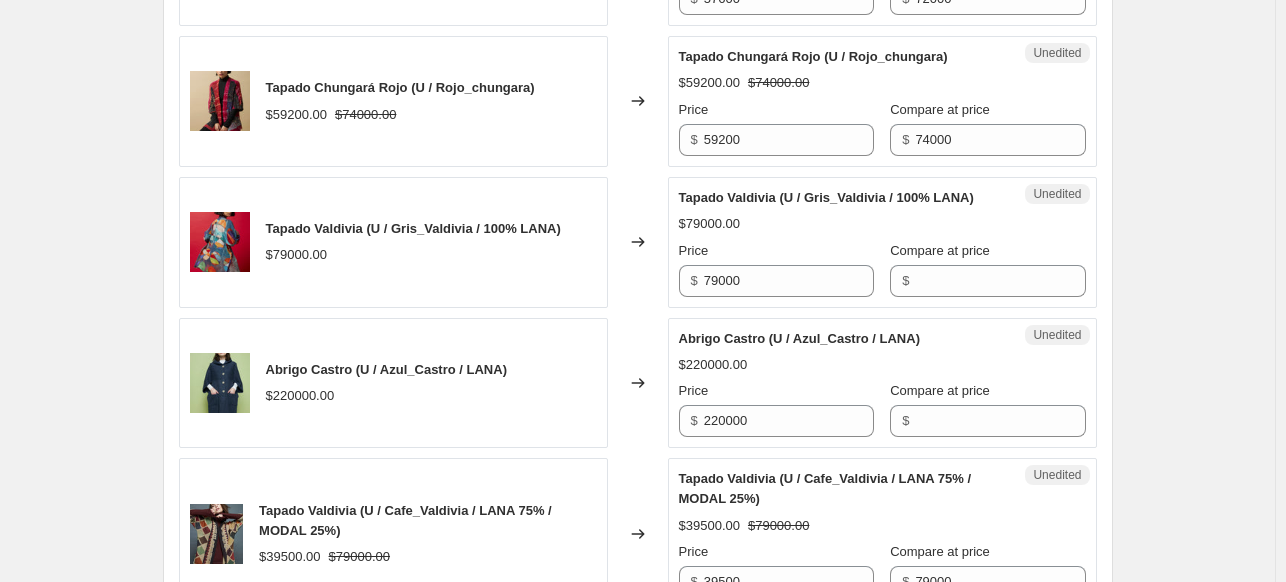 type on "50% OFF invierno" 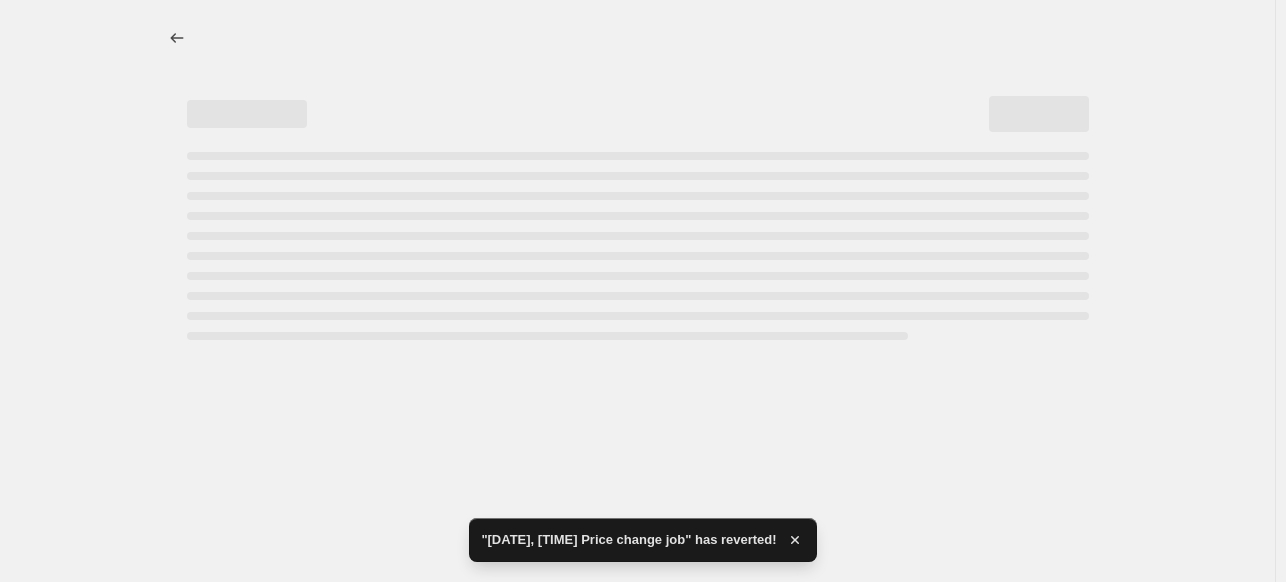 select on "collection" 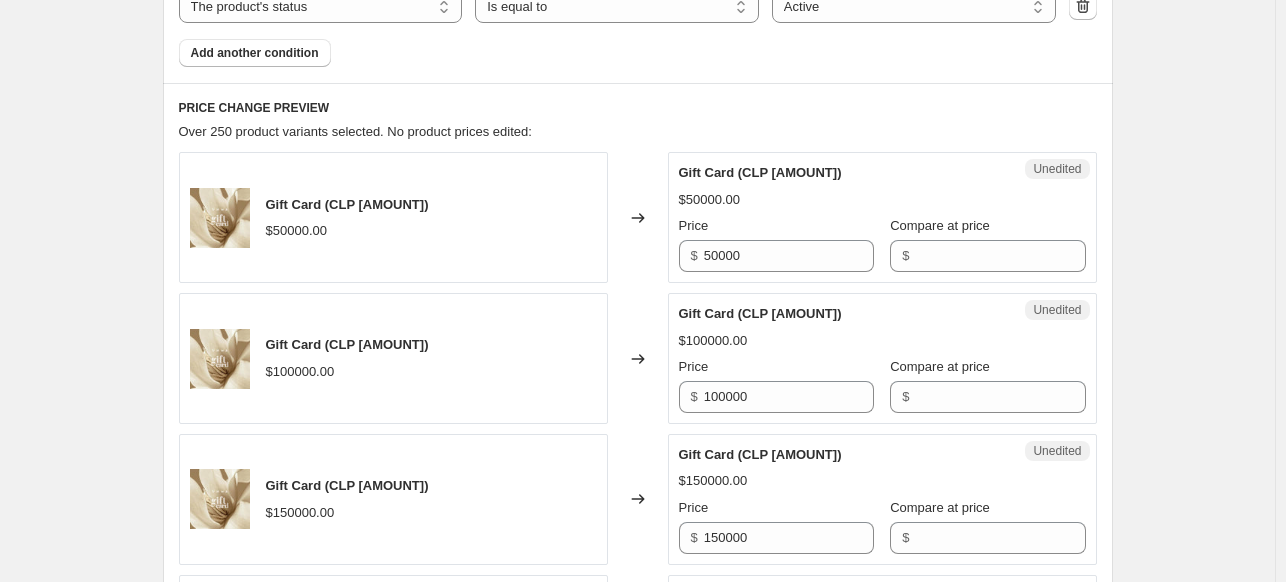 scroll, scrollTop: 787, scrollLeft: 0, axis: vertical 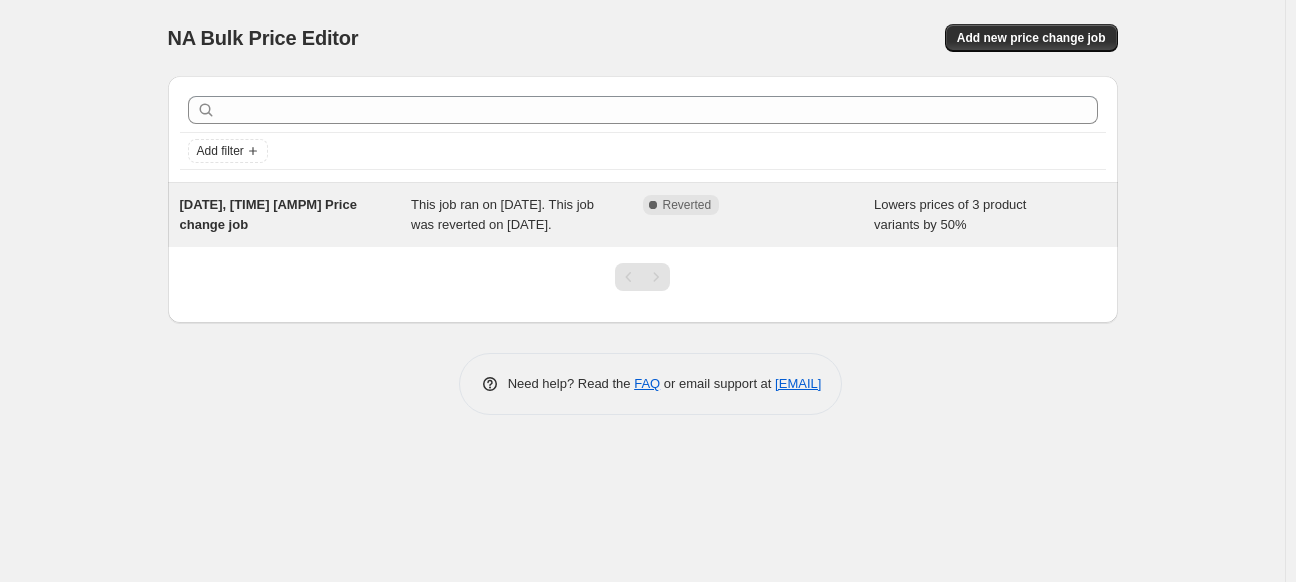 click on "This job ran on [DATE]. This job was reverted on [DATE]." at bounding box center [502, 214] 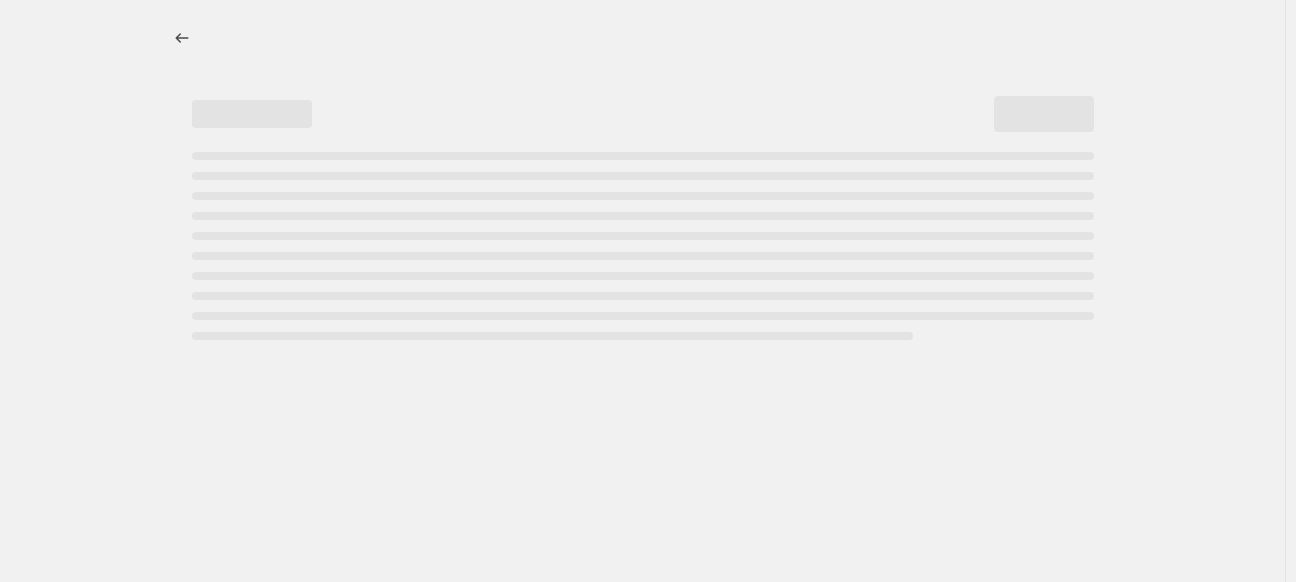 select on "percentage" 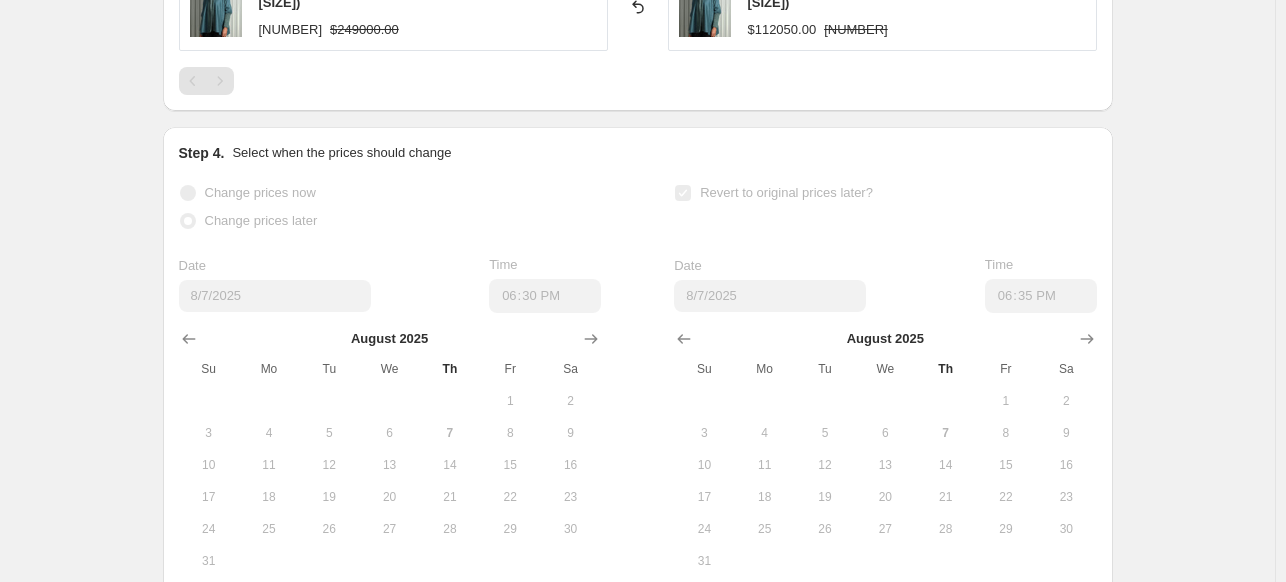 scroll, scrollTop: 2024, scrollLeft: 0, axis: vertical 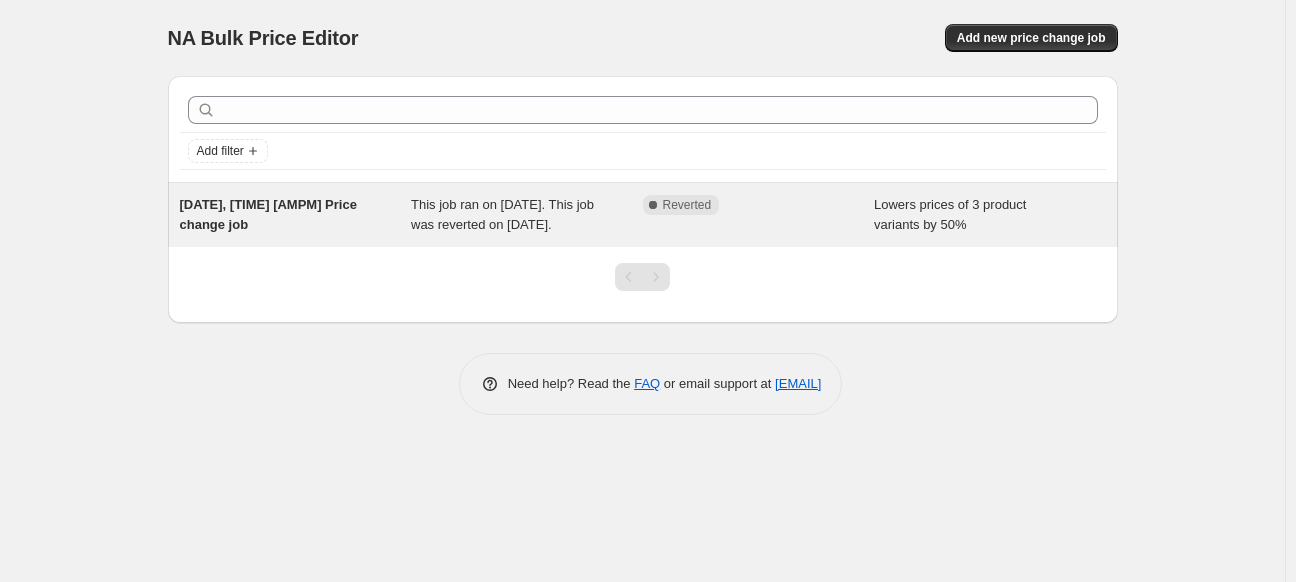 click on "Reverted" at bounding box center [687, 205] 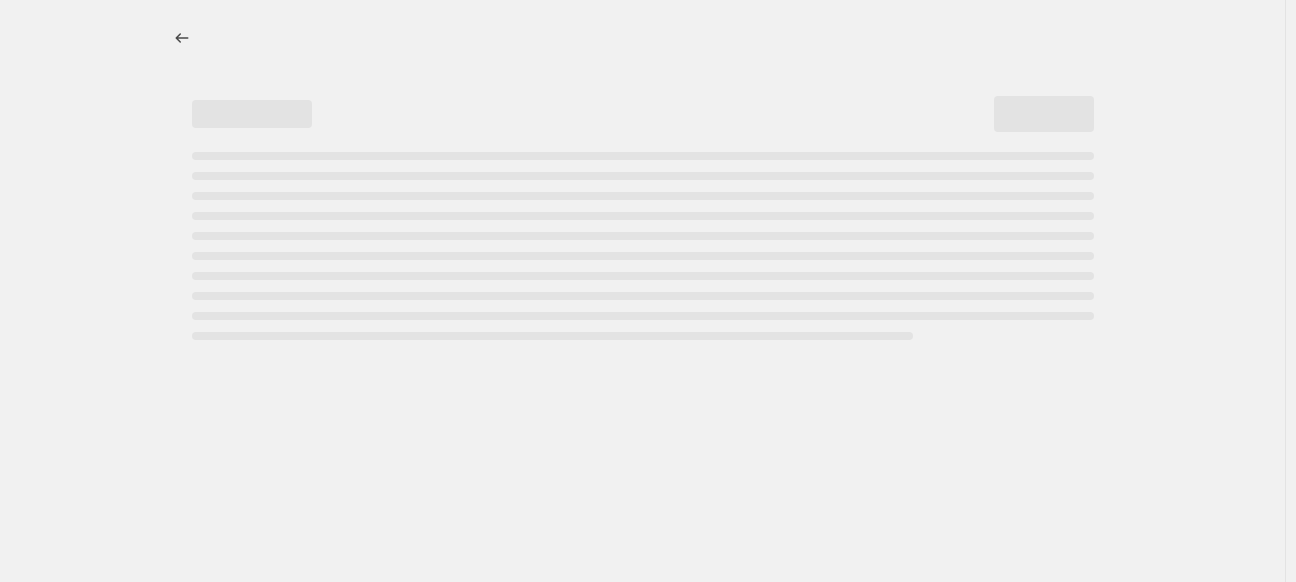 select on "percentage" 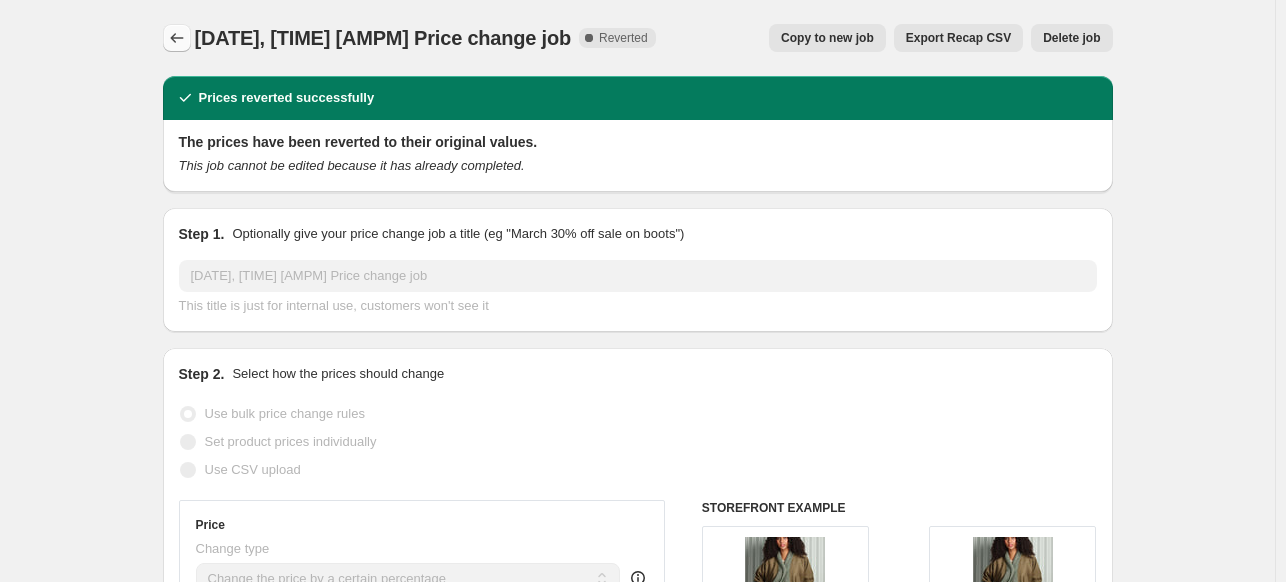 click 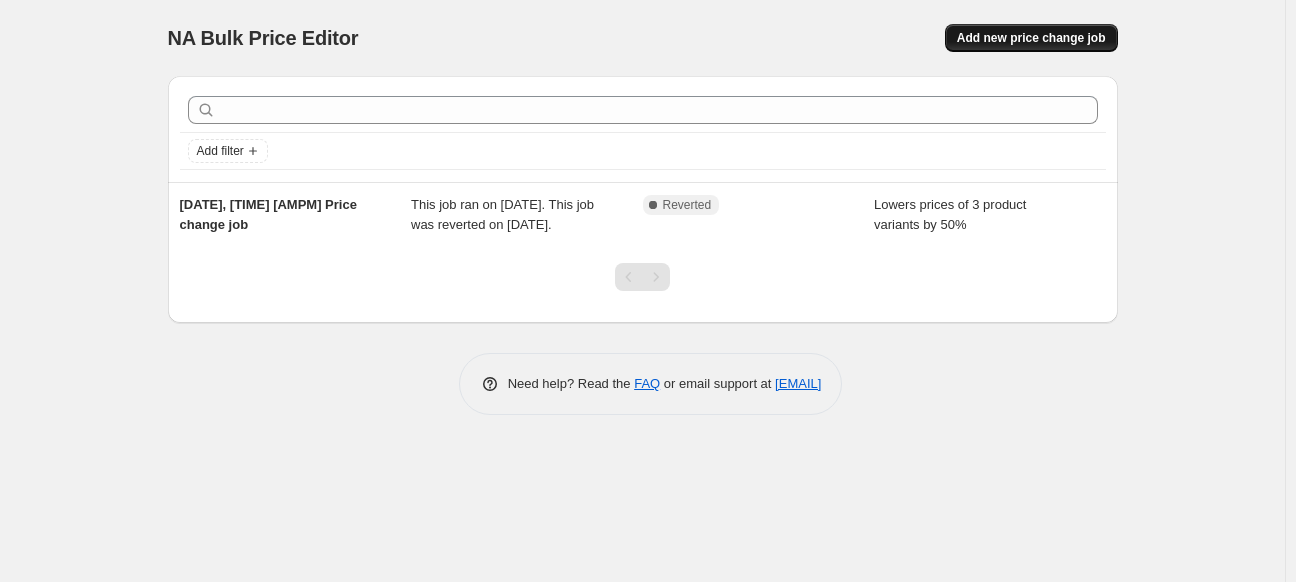click on "Add new price change job" at bounding box center (1031, 38) 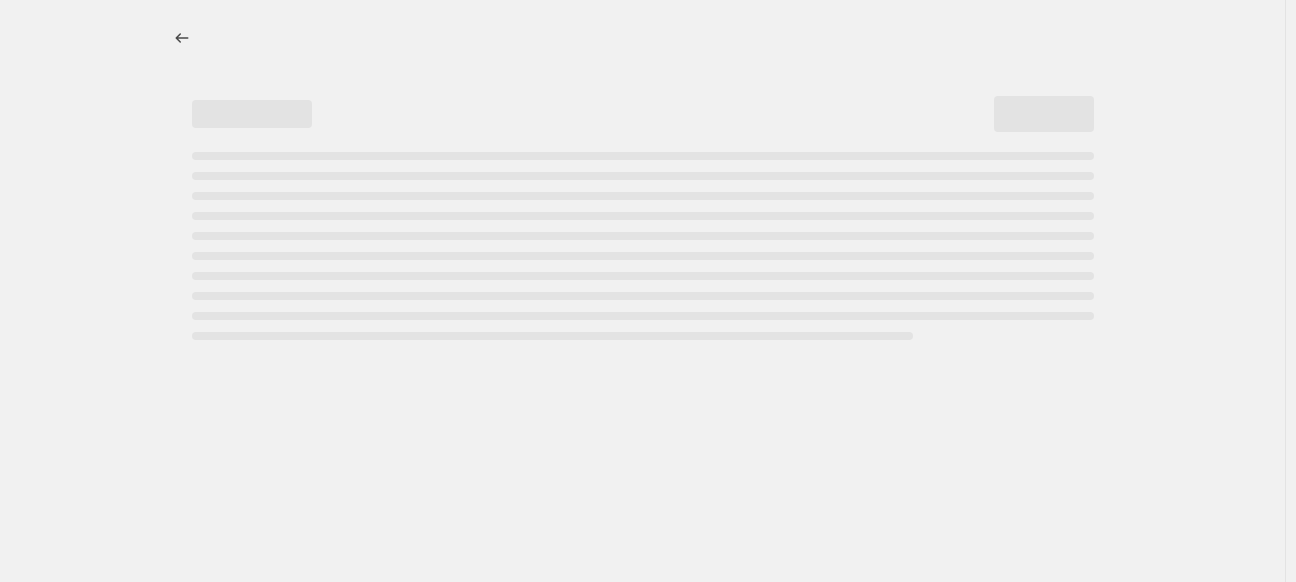 select on "percentage" 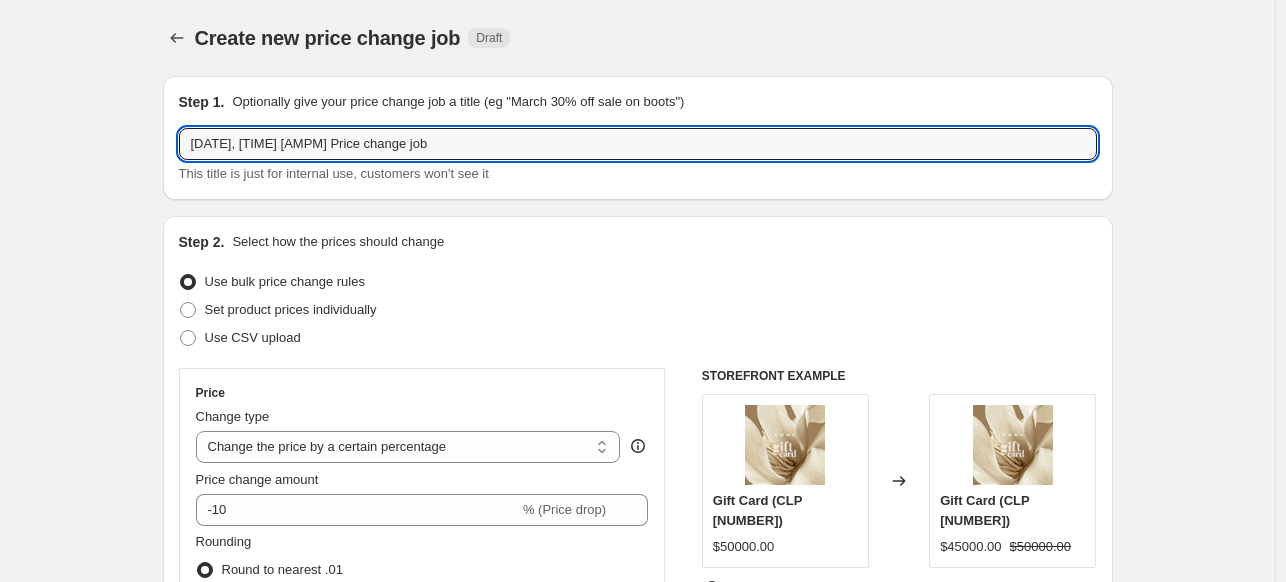 drag, startPoint x: 473, startPoint y: 146, endPoint x: 74, endPoint y: 165, distance: 399.45212 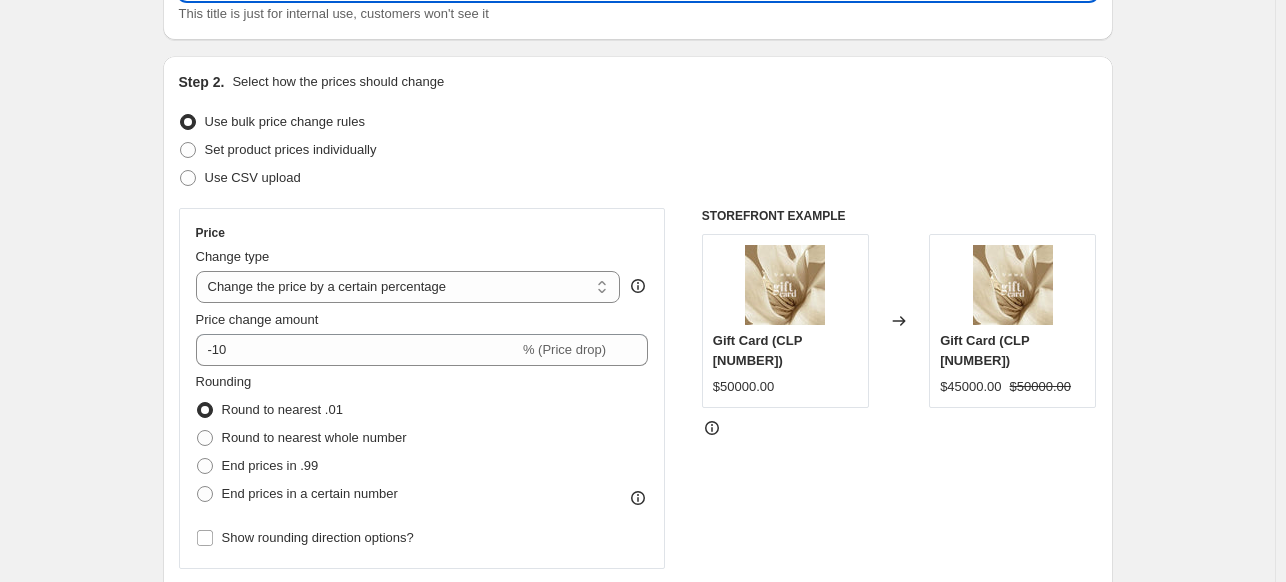 scroll, scrollTop: 162, scrollLeft: 0, axis: vertical 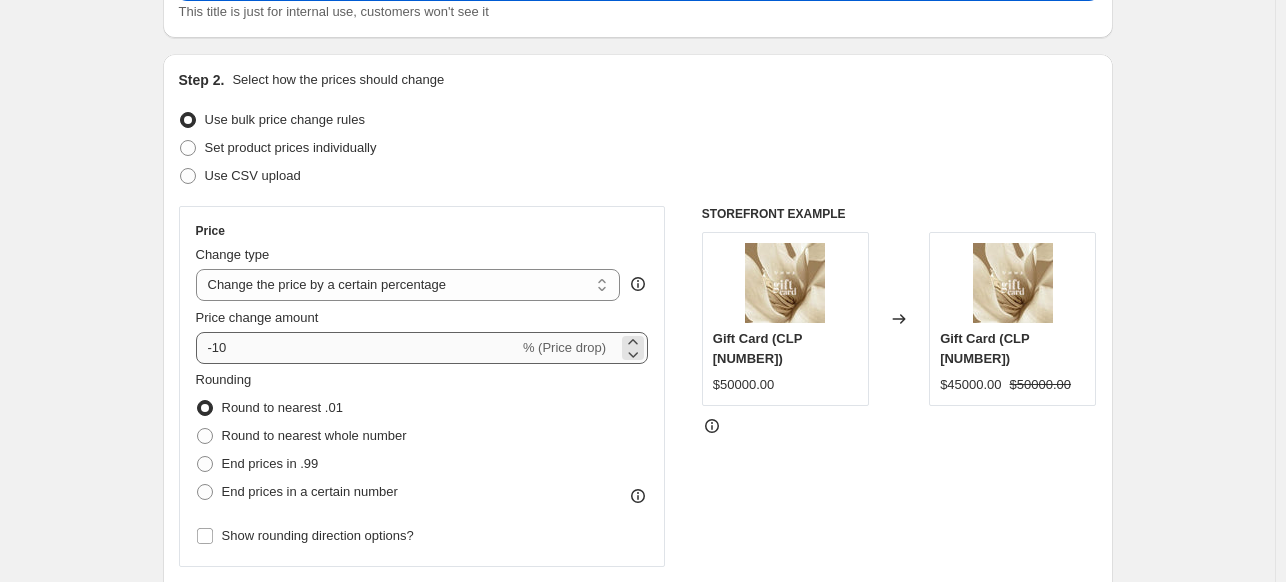 type on "50% off" 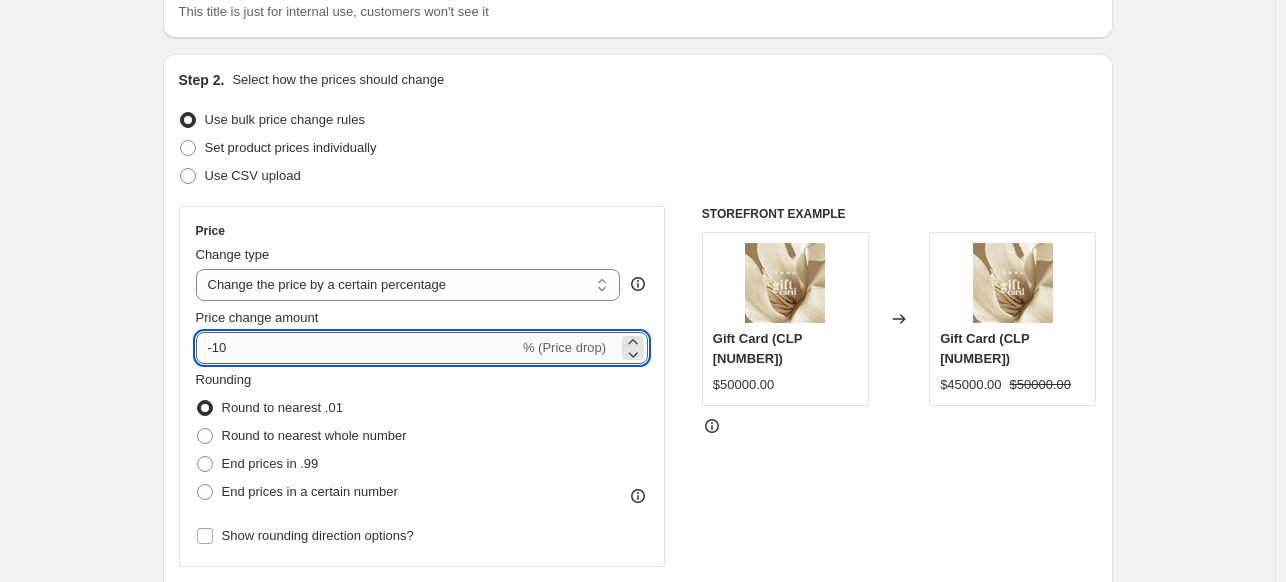 click on "-10" at bounding box center [357, 348] 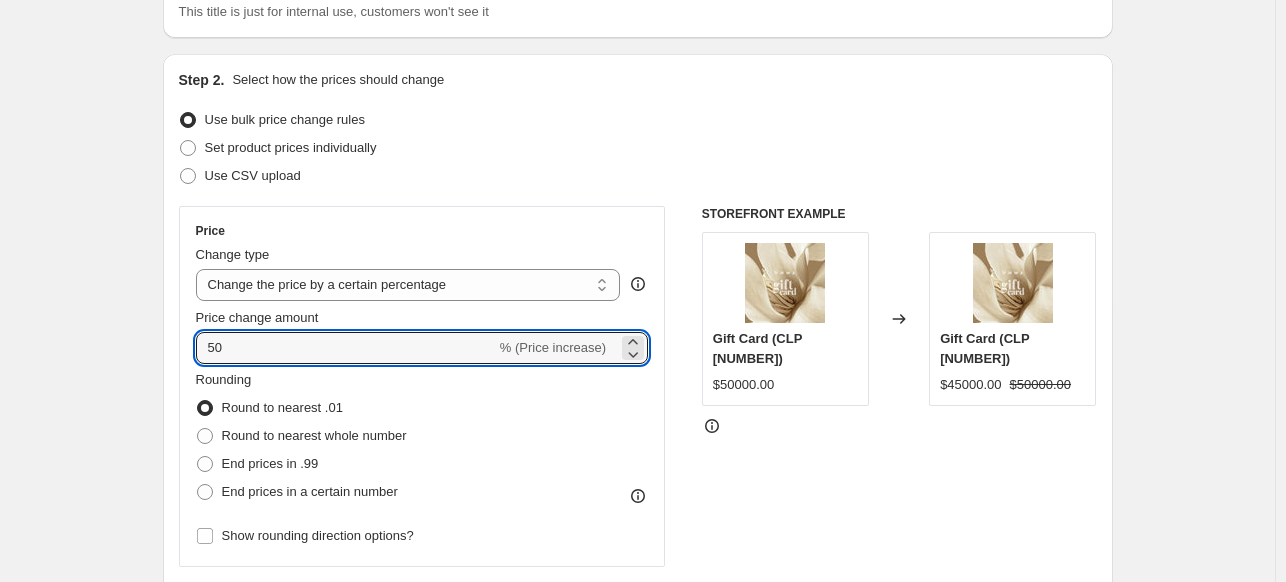 type on "50" 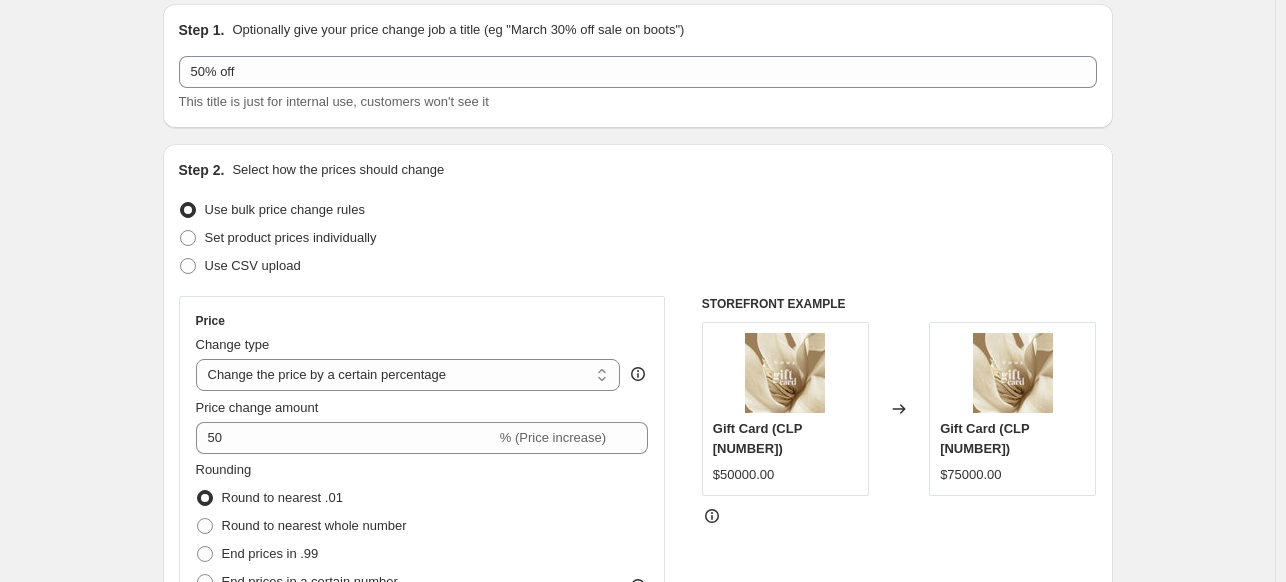 scroll, scrollTop: 0, scrollLeft: 0, axis: both 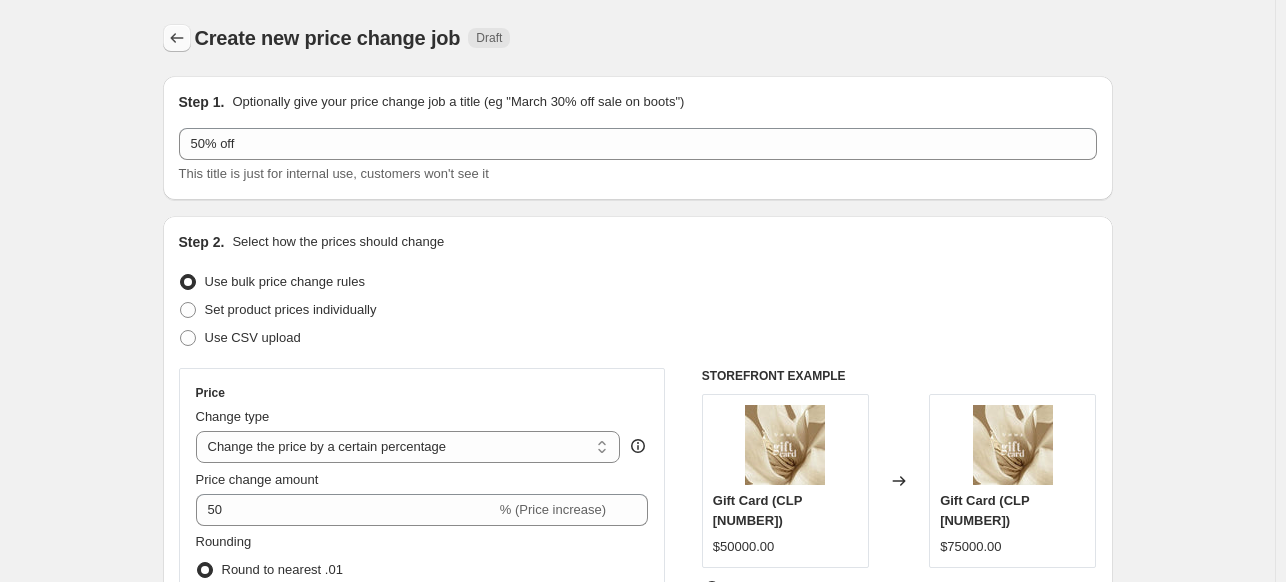 click 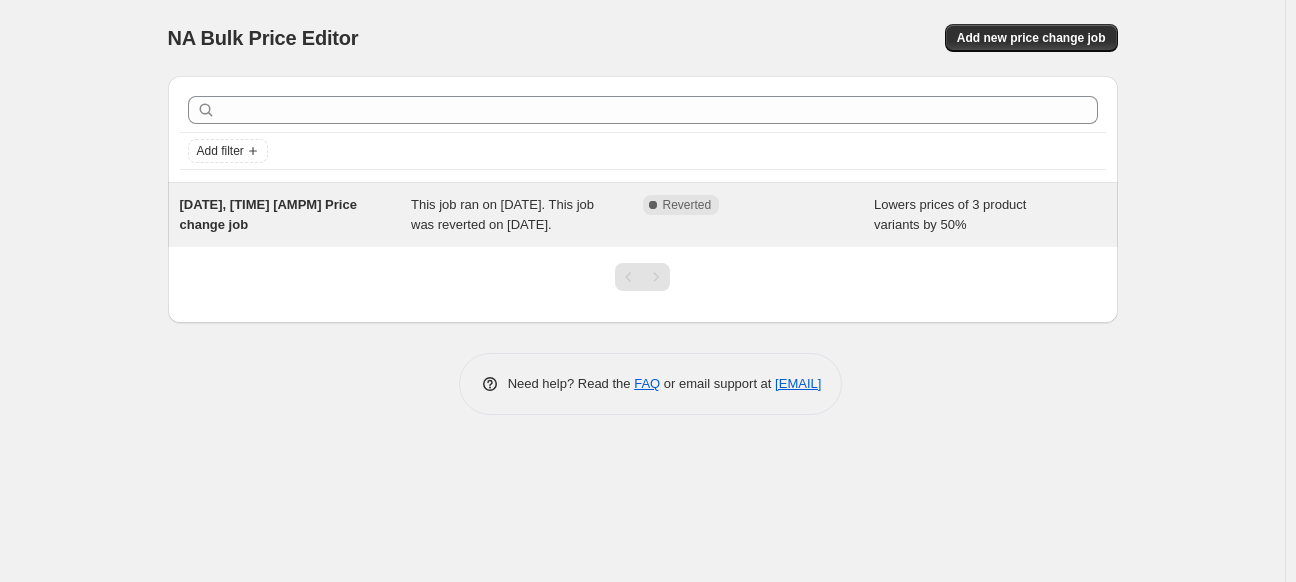 click on "Aug 7, 2025, 6:19:25 PM Price change job" at bounding box center [296, 215] 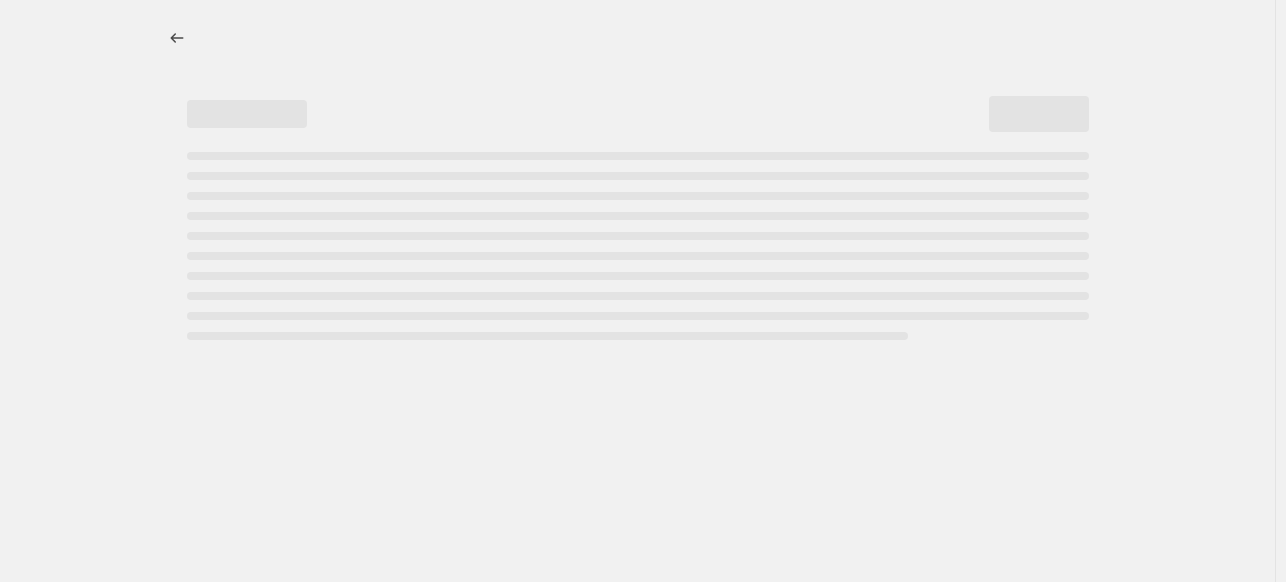 select on "percentage" 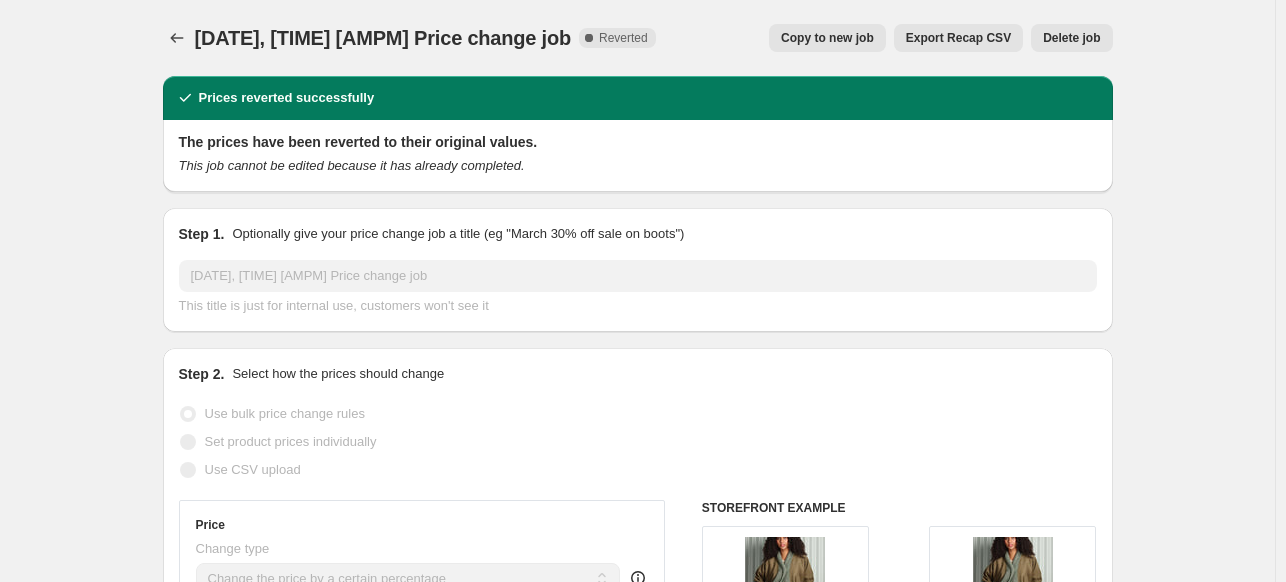 click on "Copy to new job" at bounding box center [827, 38] 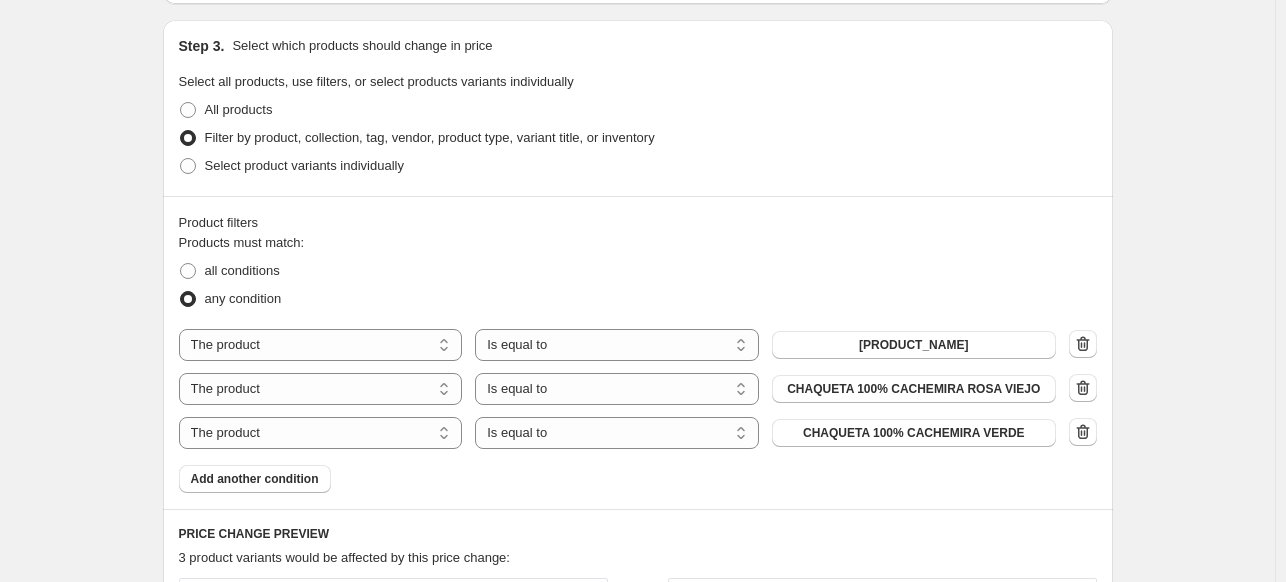 scroll, scrollTop: 915, scrollLeft: 0, axis: vertical 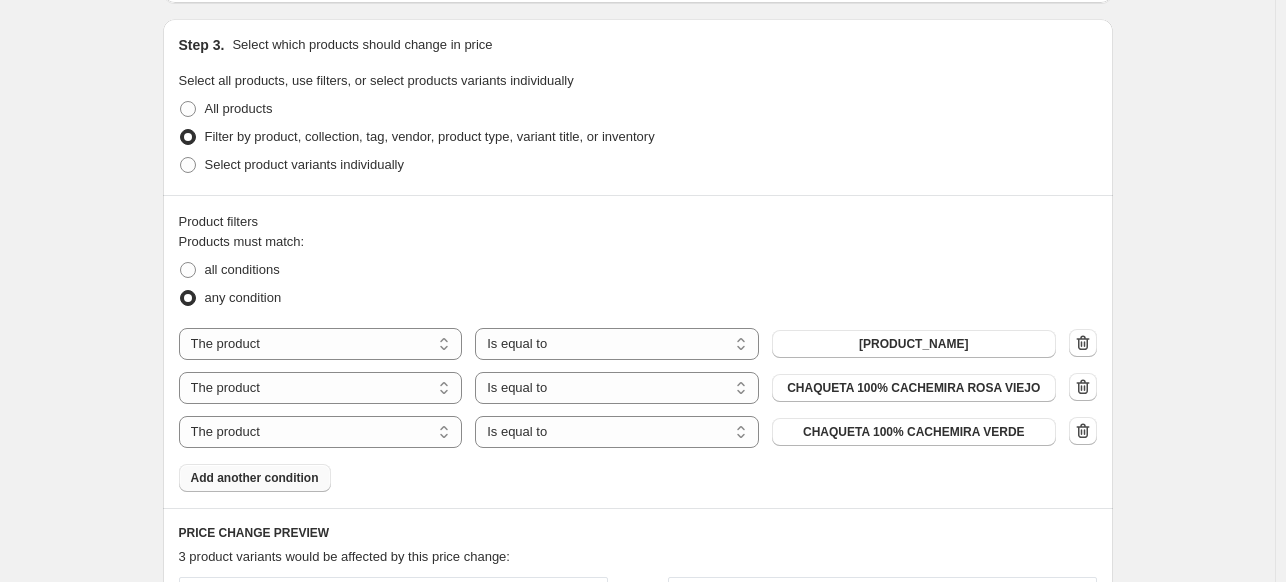 click on "Add another condition" at bounding box center (255, 478) 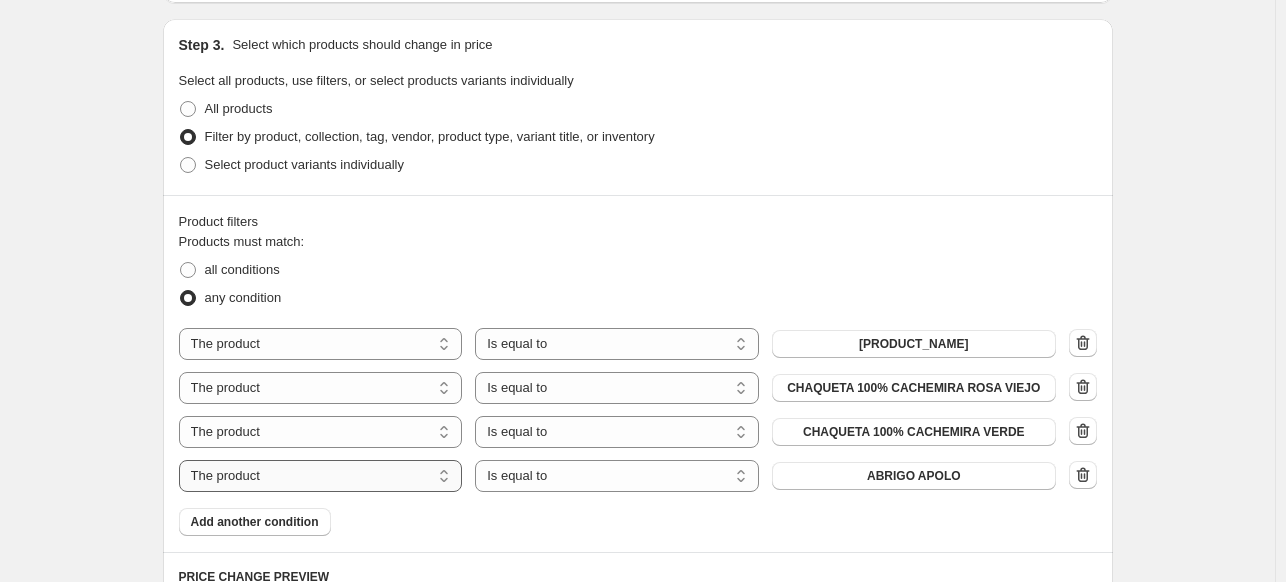 click on "The product The product's collection The product's tag The product's vendor The product's type The product's status The variant's title Inventory quantity" at bounding box center [321, 476] 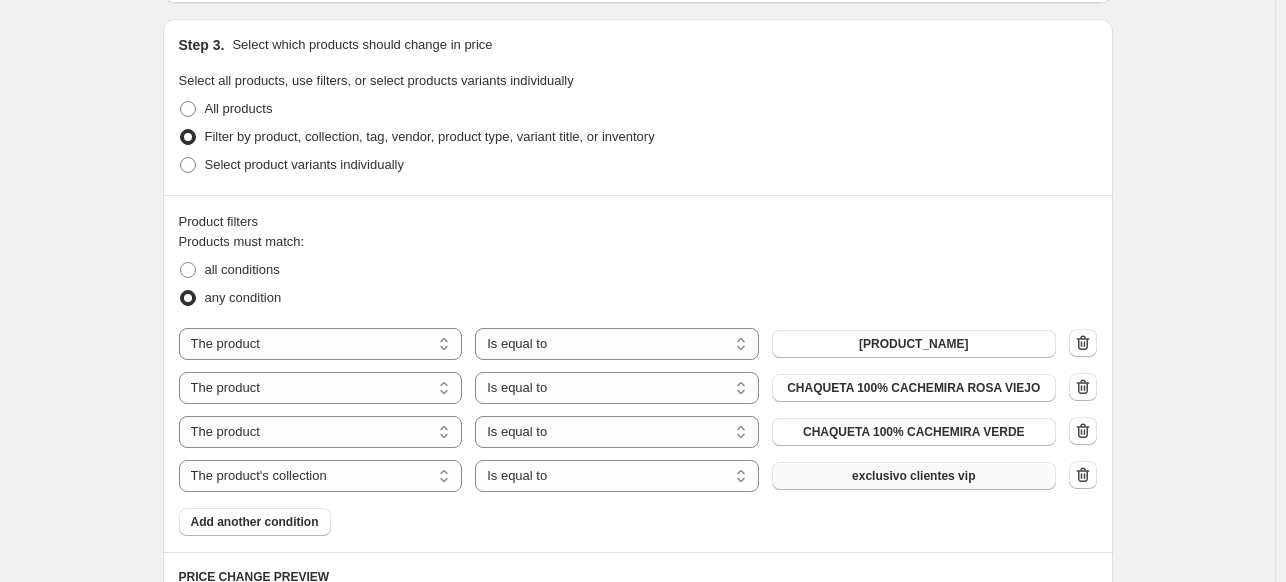 click on "exclusivo clientes vip" at bounding box center [914, 476] 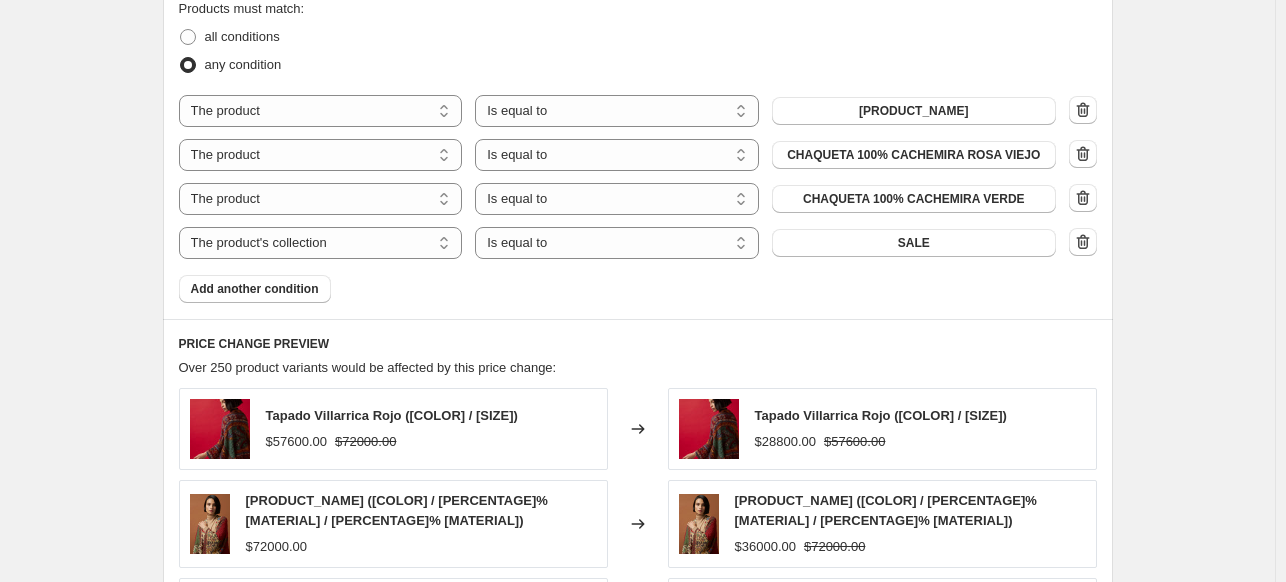 scroll, scrollTop: 1151, scrollLeft: 0, axis: vertical 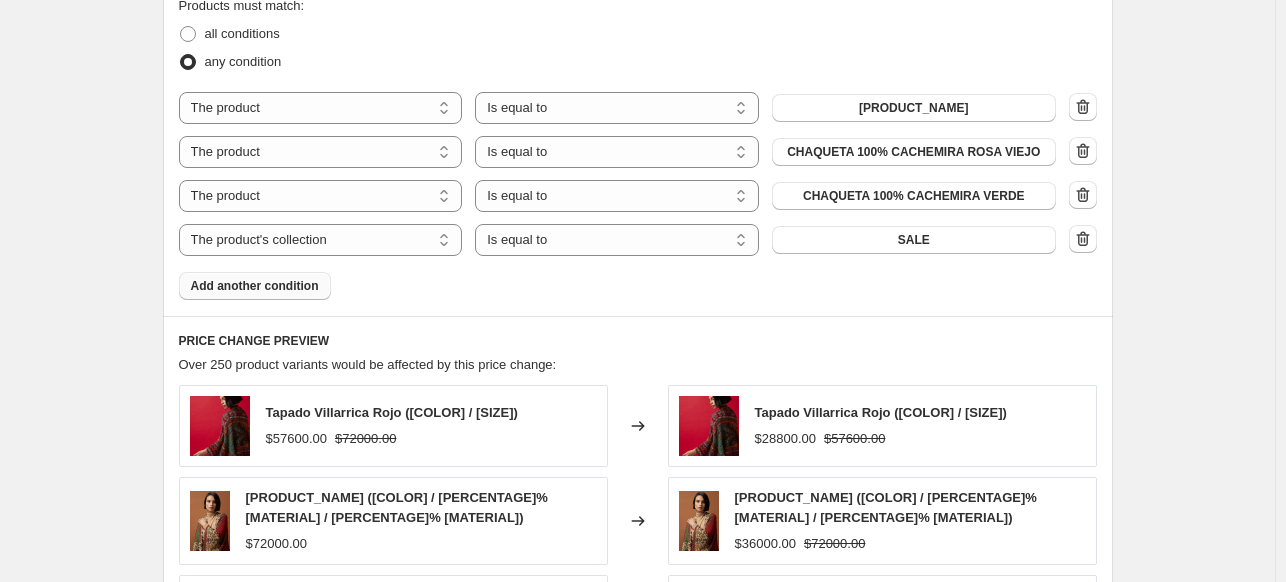 click on "Add another condition" at bounding box center (255, 286) 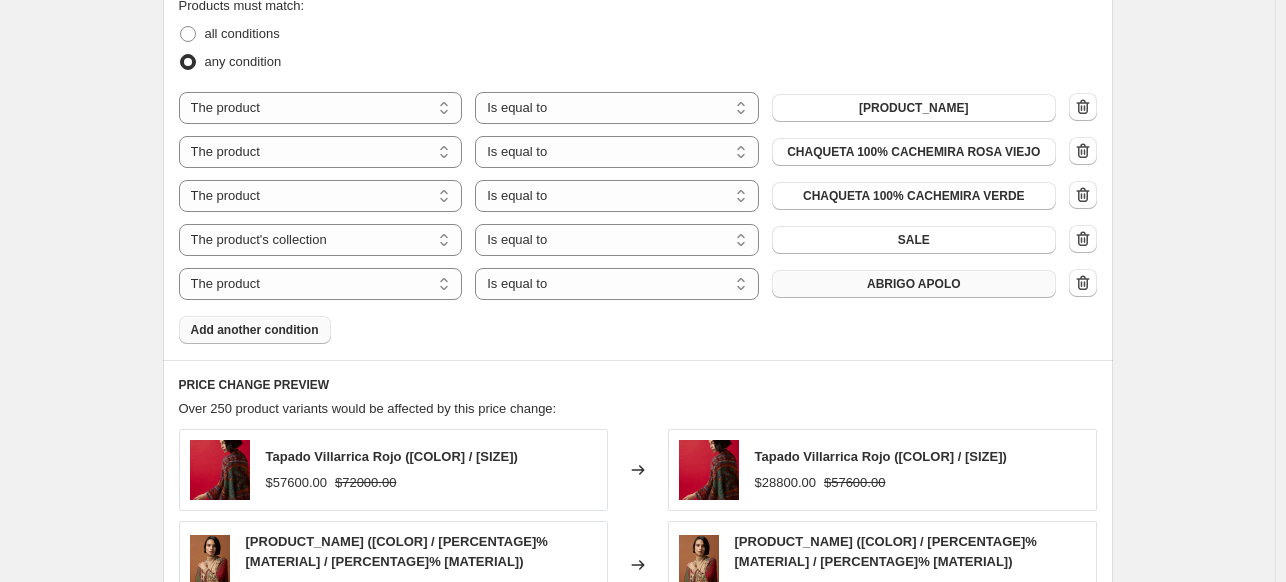 click on "ABRIGO APOLO" at bounding box center (914, 284) 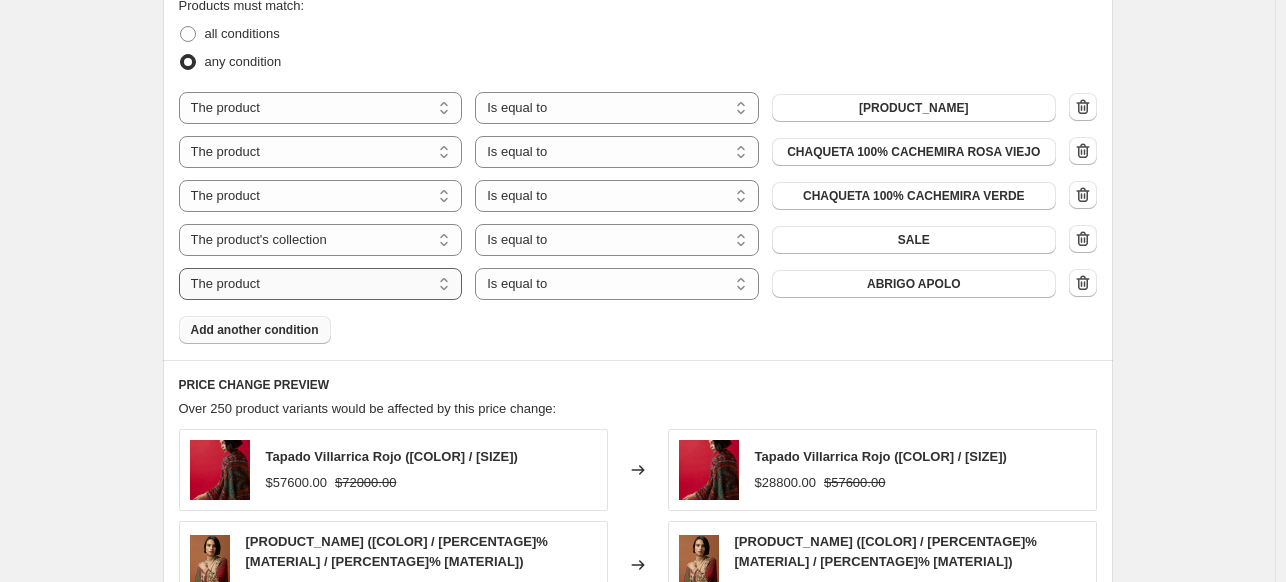 click on "The product The product's collection The product's tag The product's vendor The product's type The product's status The variant's title Inventory quantity" at bounding box center [321, 284] 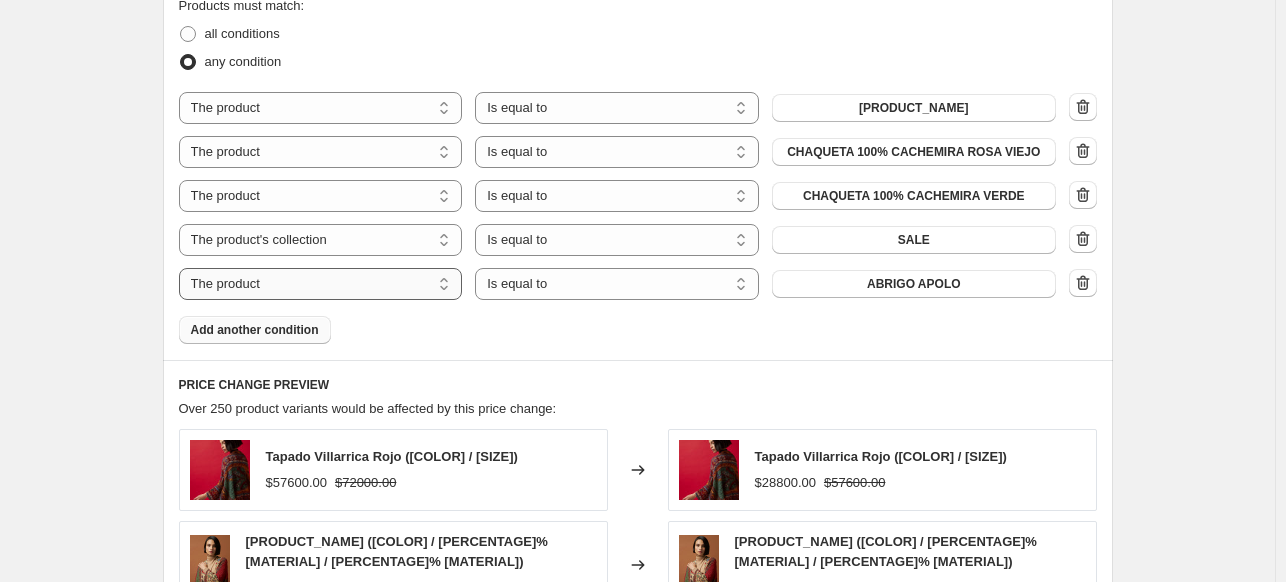 select on "product_status" 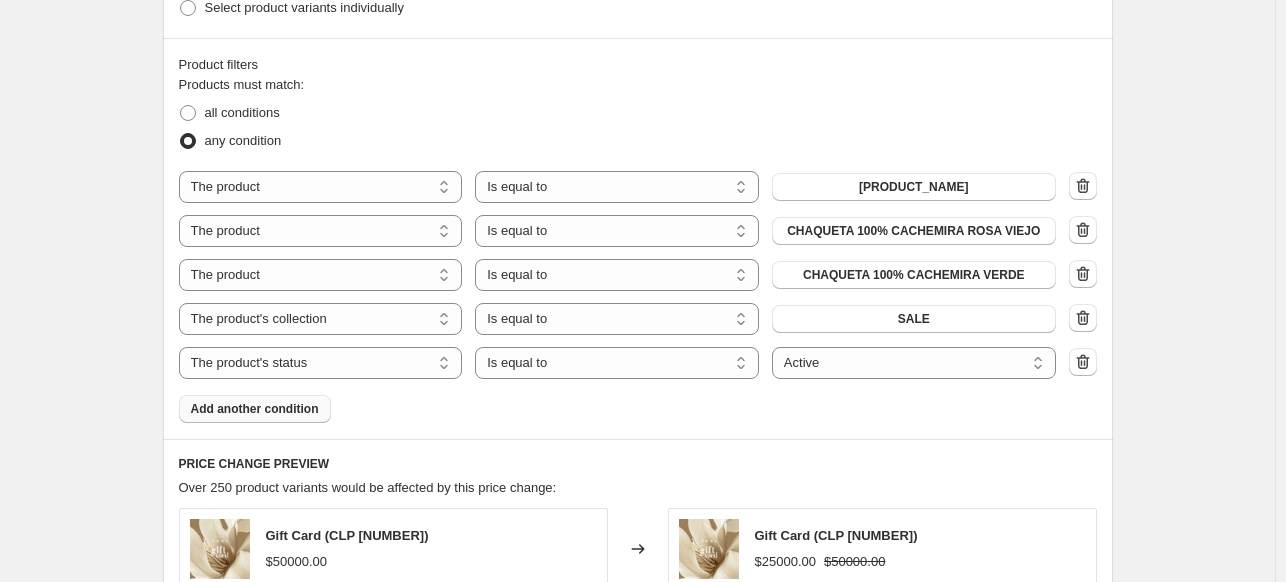 scroll, scrollTop: 1078, scrollLeft: 0, axis: vertical 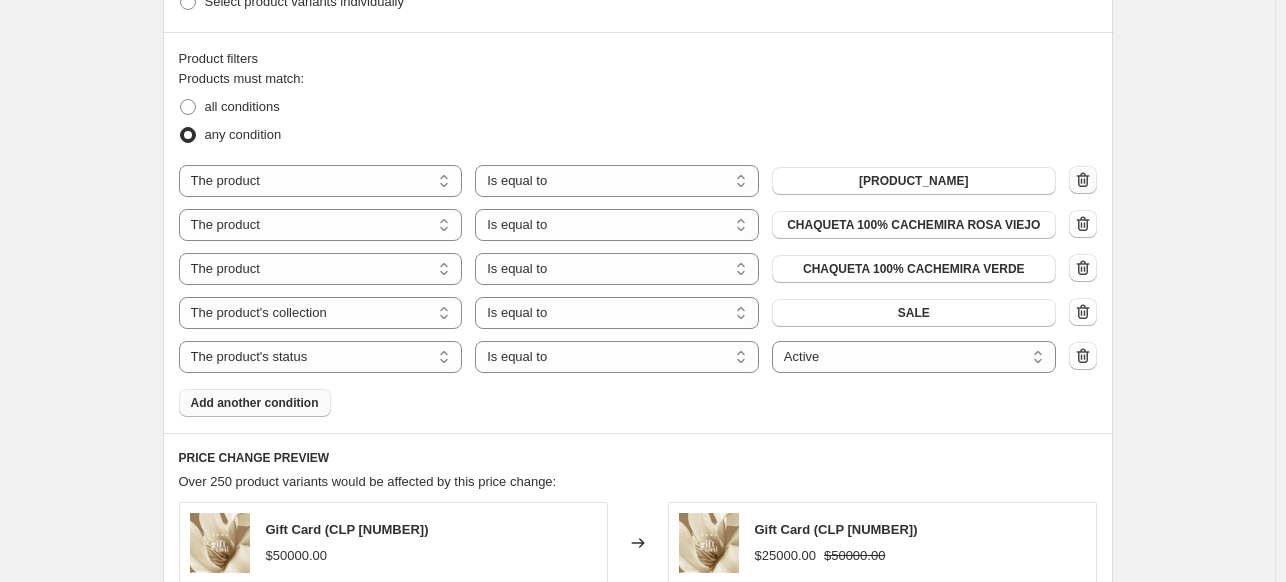 click 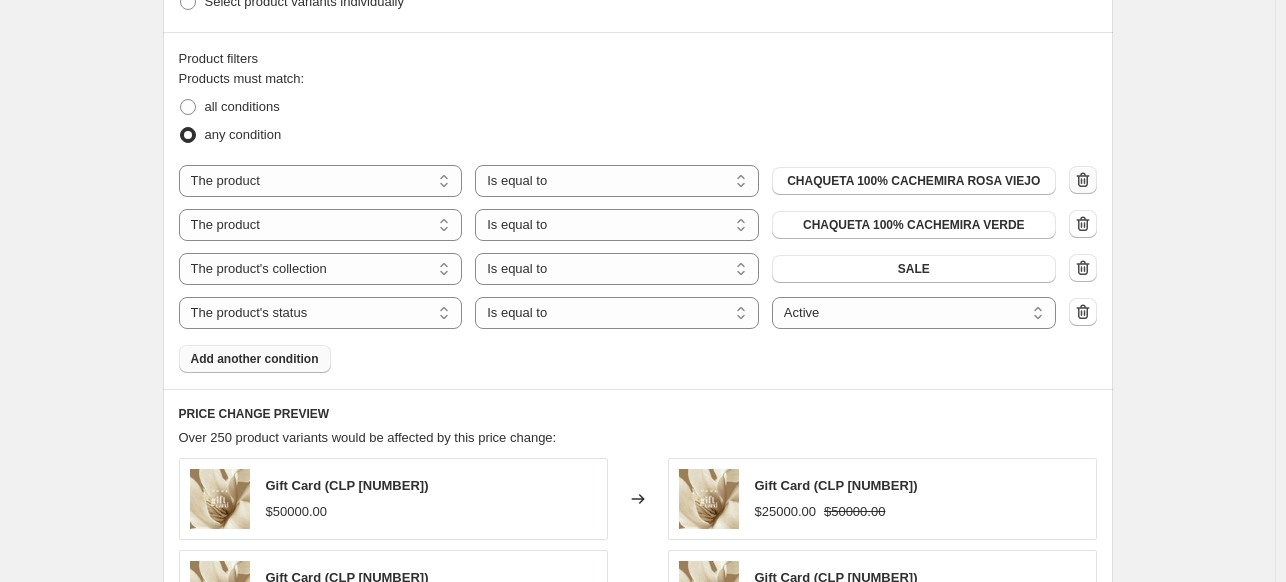 click 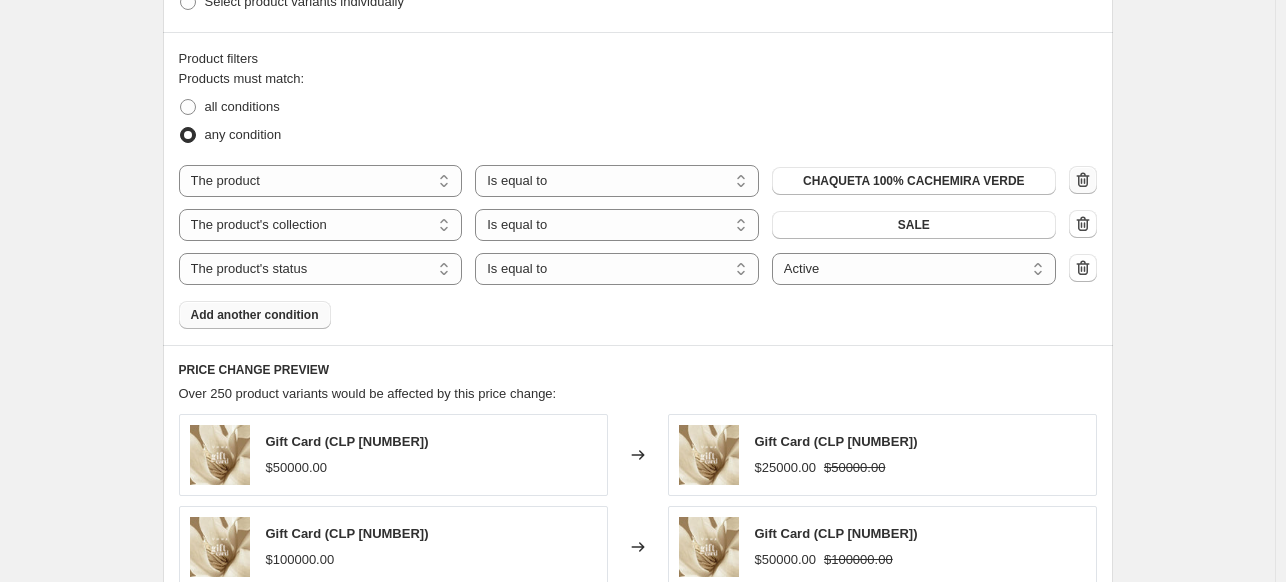 click 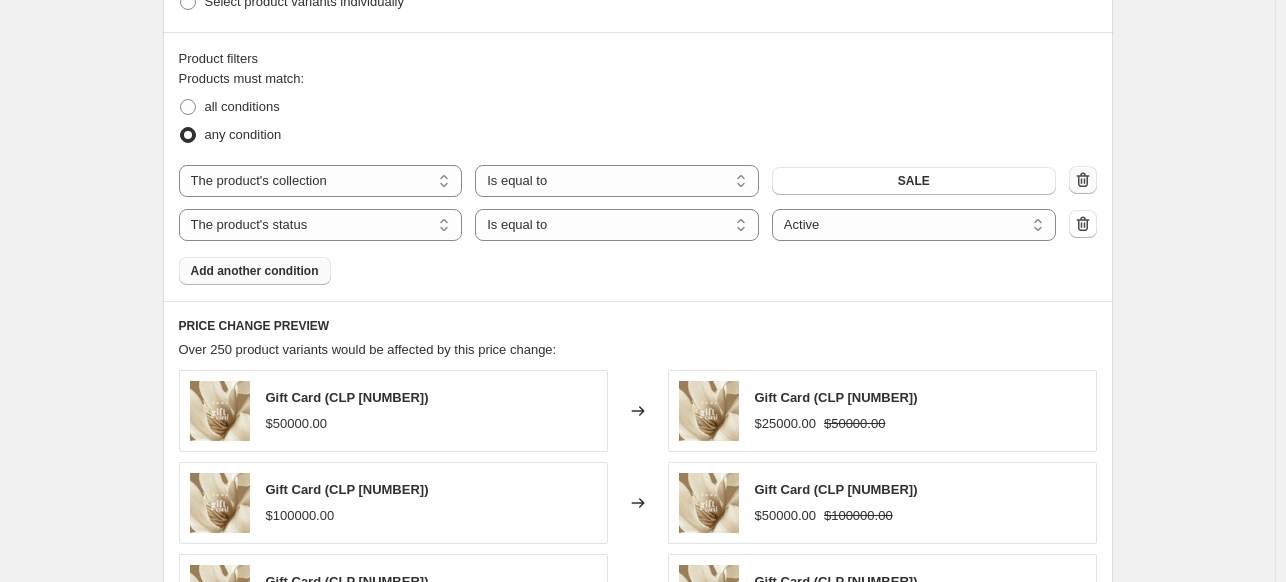 click 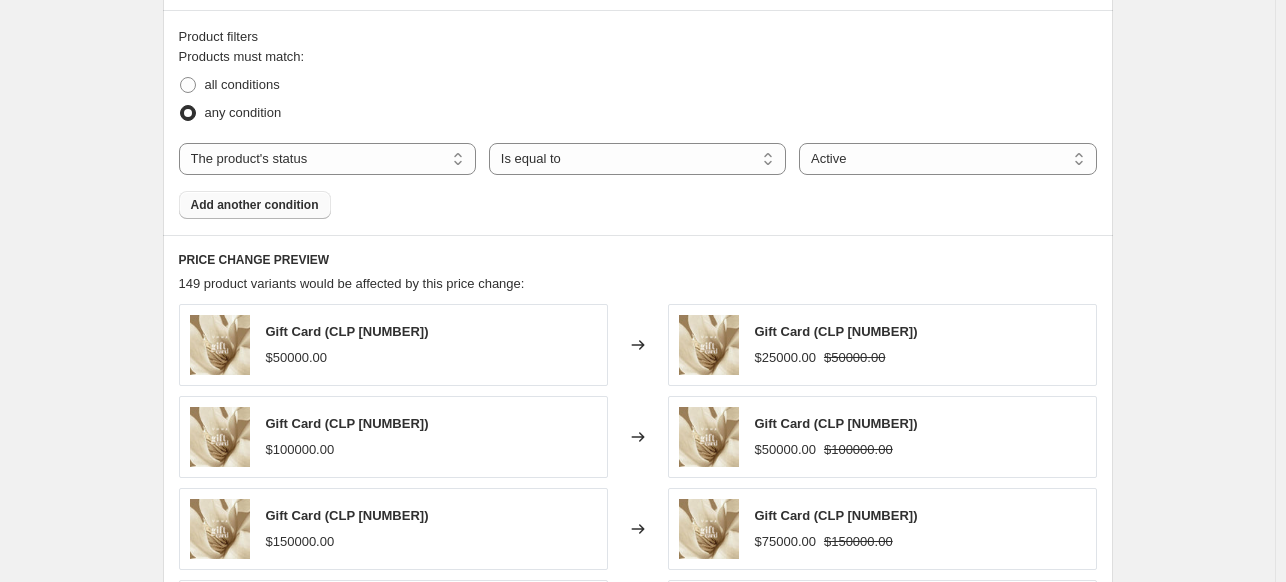 scroll, scrollTop: 1100, scrollLeft: 0, axis: vertical 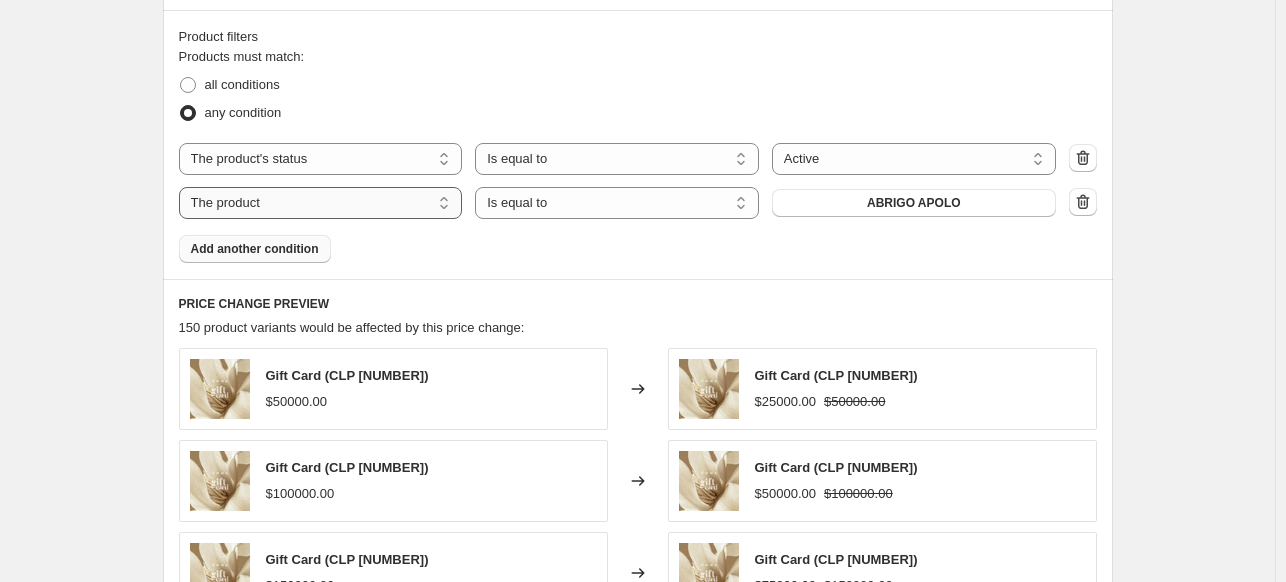 click on "The product The product's collection The product's tag The product's vendor The product's type The product's status The variant's title Inventory quantity" at bounding box center (321, 203) 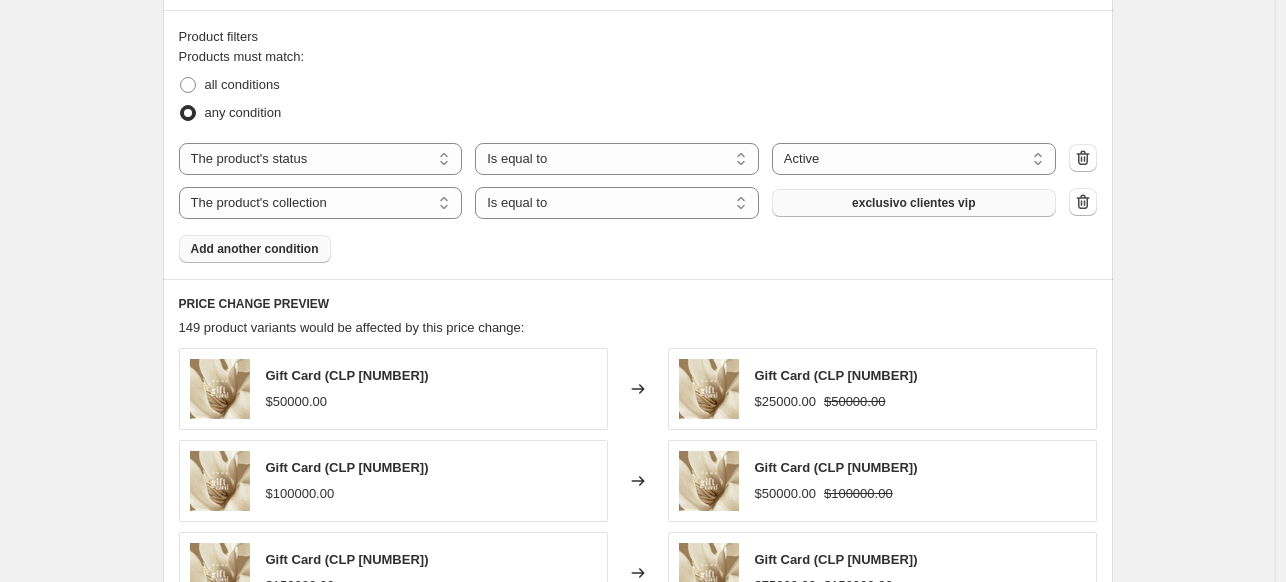 click on "exclusivo clientes vip" at bounding box center (913, 203) 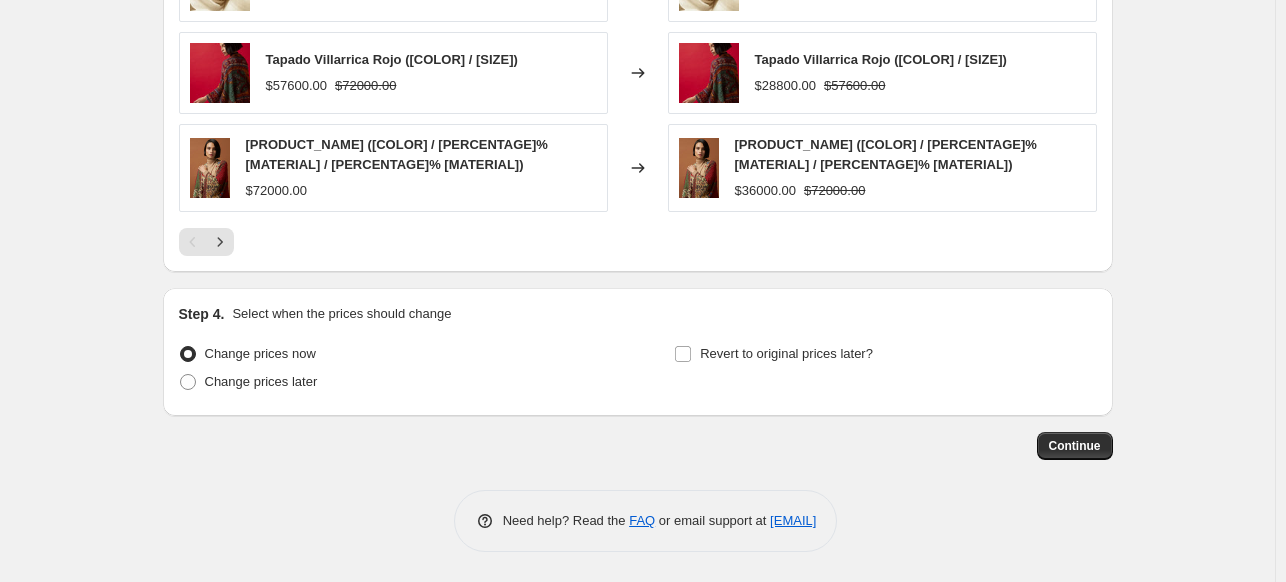 scroll, scrollTop: 1695, scrollLeft: 0, axis: vertical 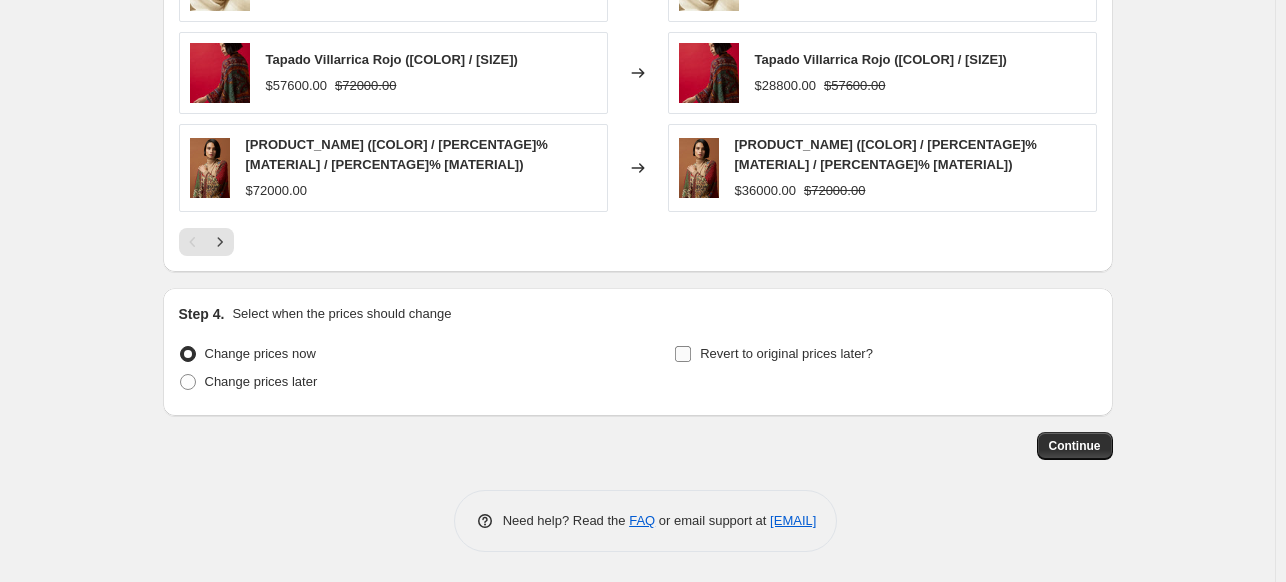 click on "Revert to original prices later?" at bounding box center [683, 354] 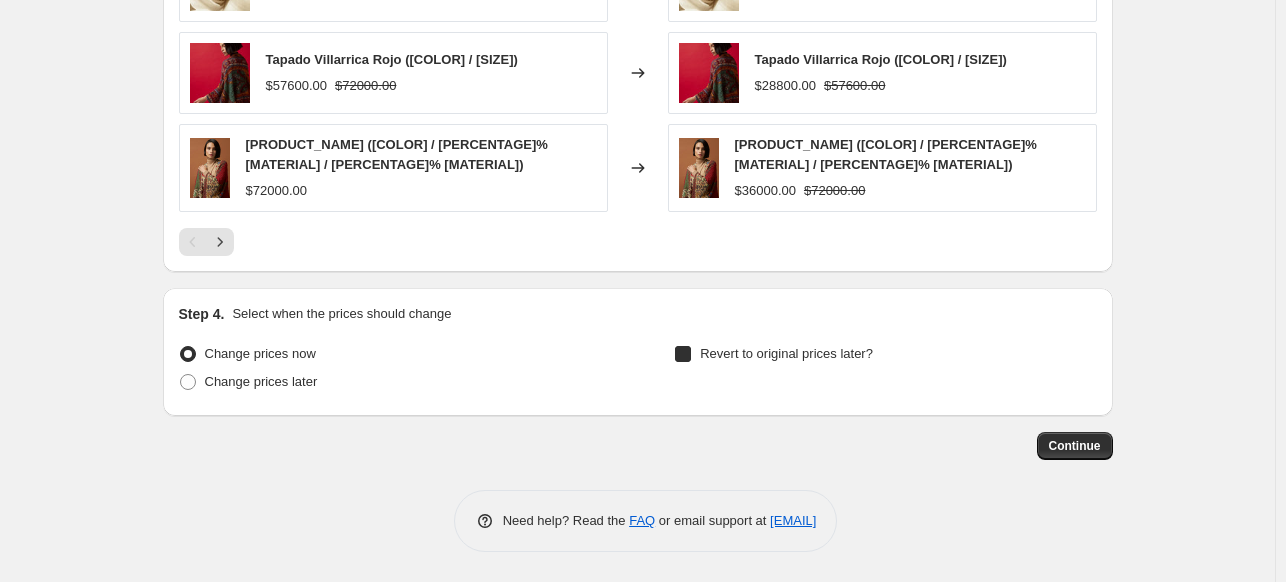 checkbox on "true" 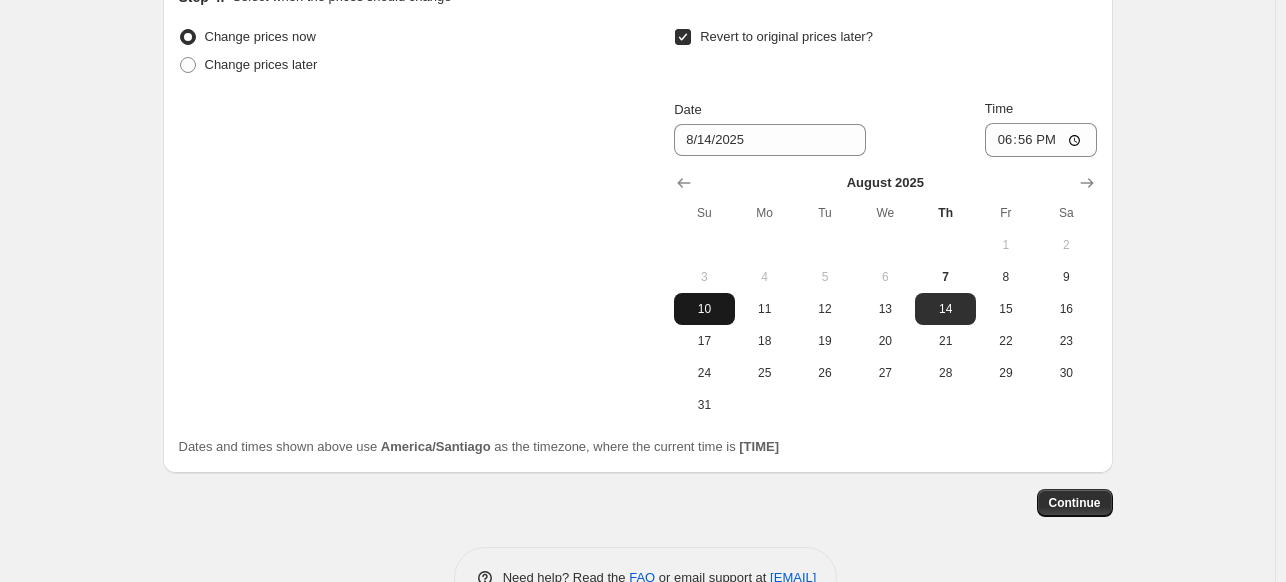 scroll, scrollTop: 2010, scrollLeft: 0, axis: vertical 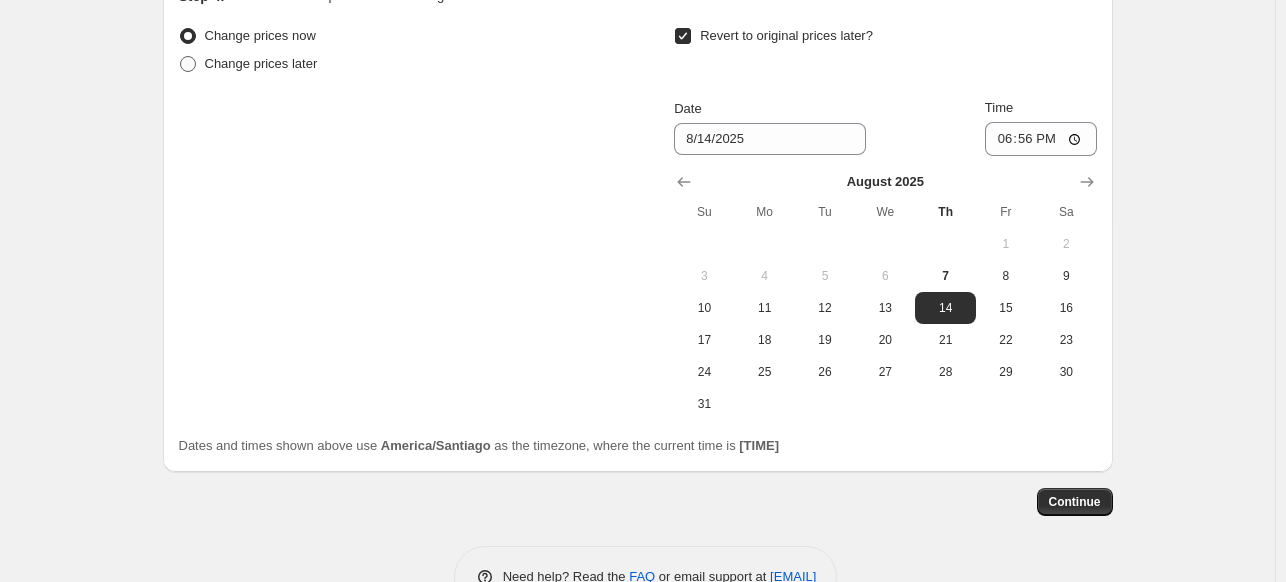 click at bounding box center (188, 64) 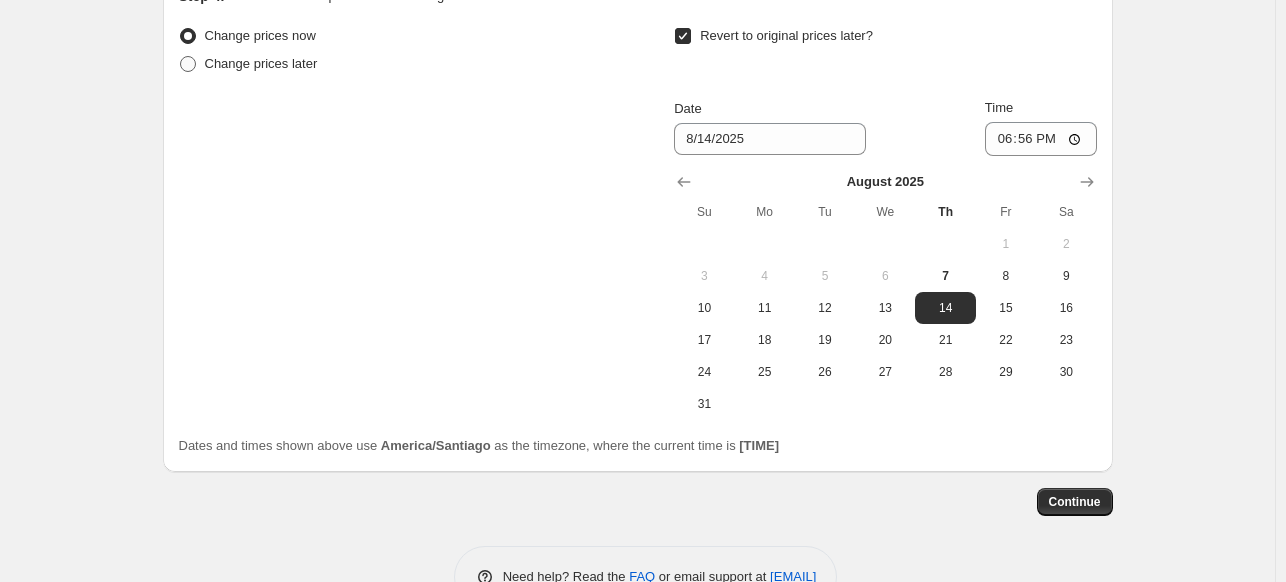 radio on "true" 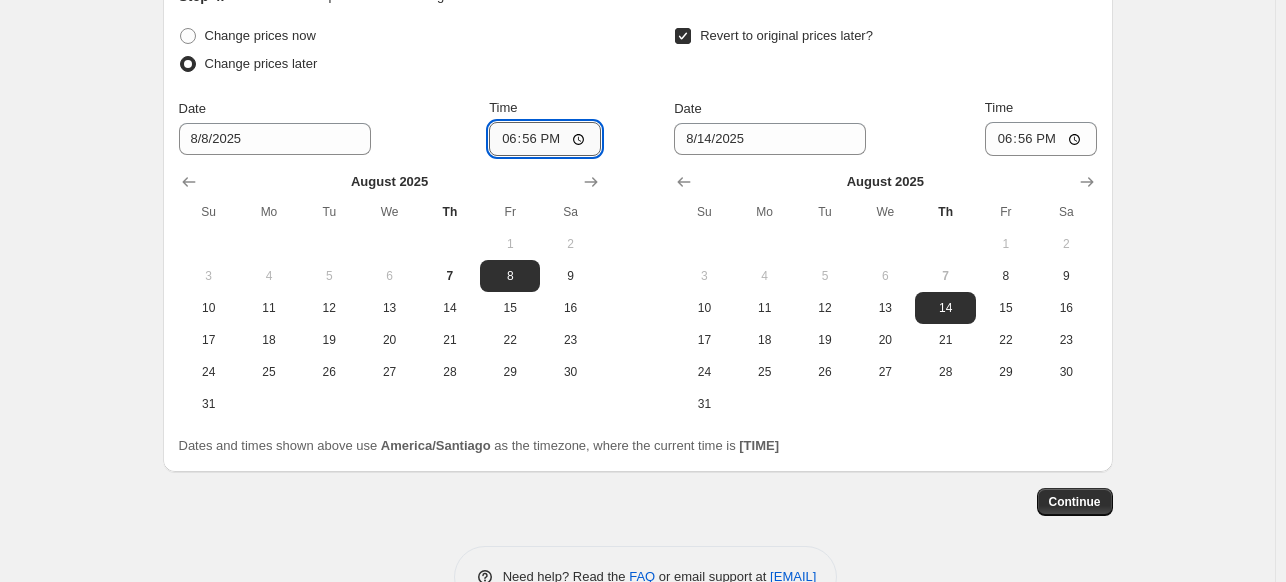 click on "18:56" at bounding box center (545, 139) 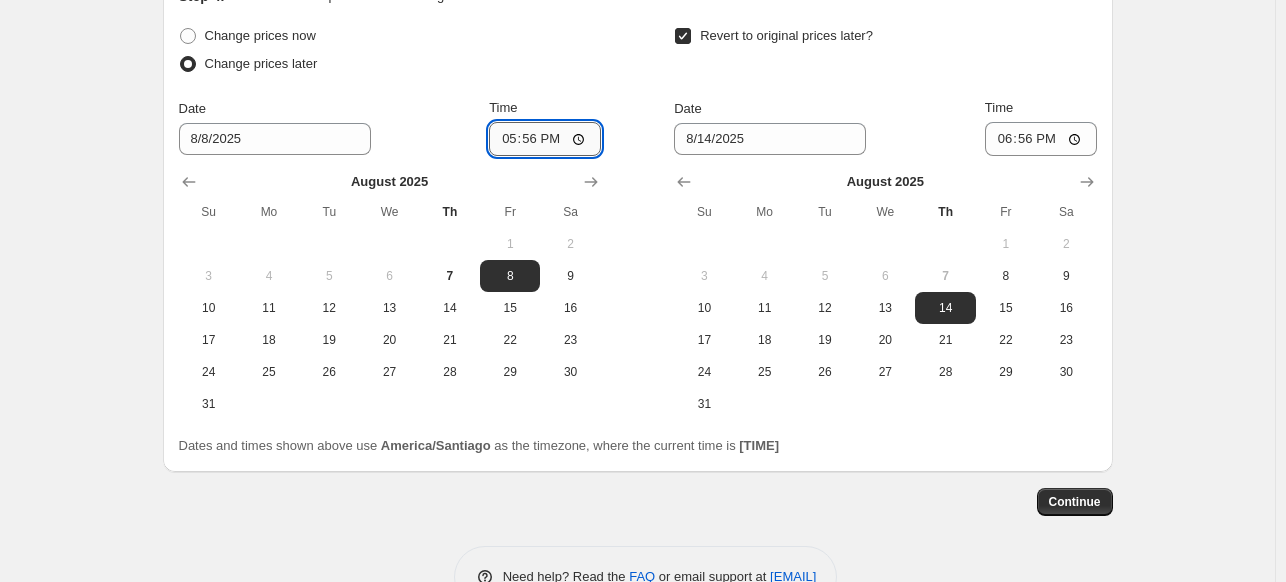 type on "17:00" 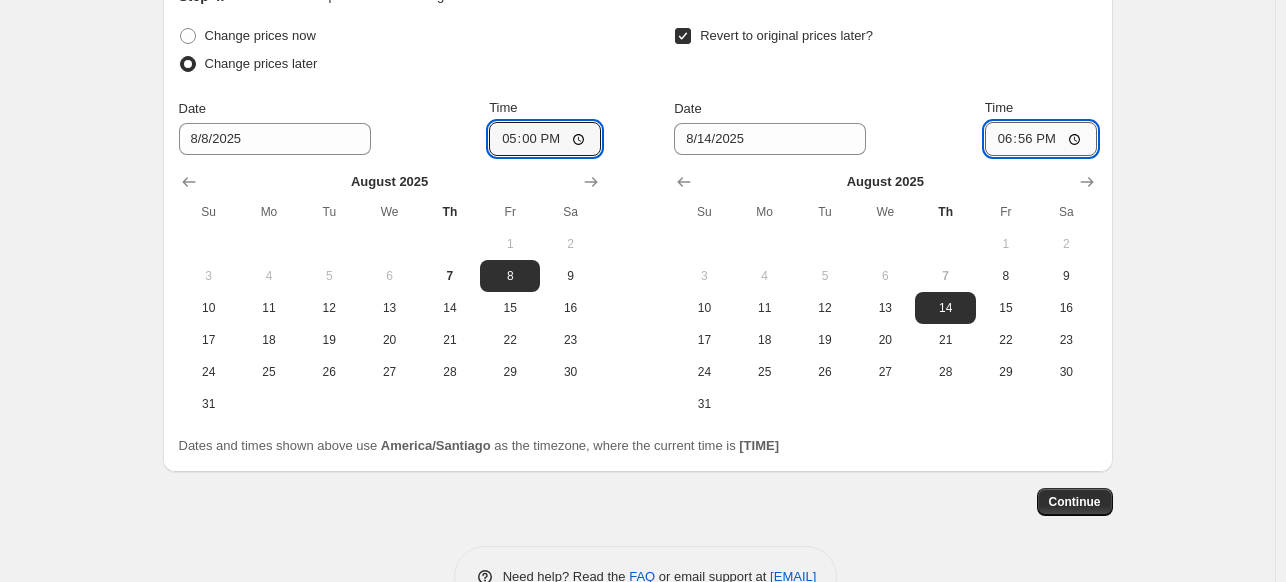 click on "18:56" at bounding box center (1041, 139) 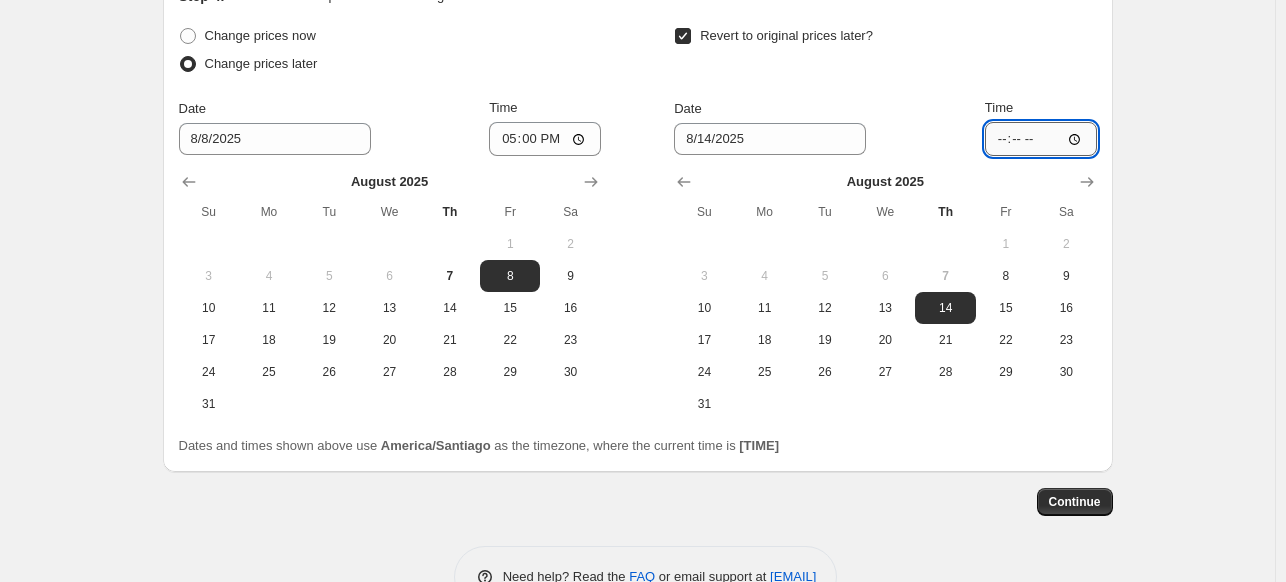 type on "20:00" 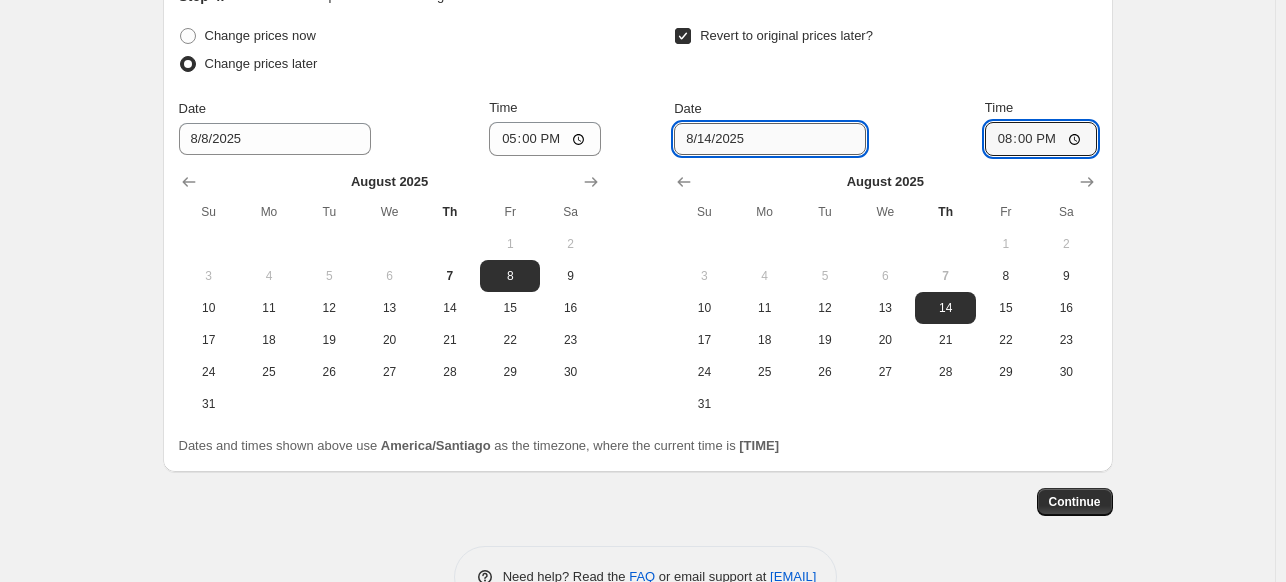 click on "8/14/2025" at bounding box center [770, 139] 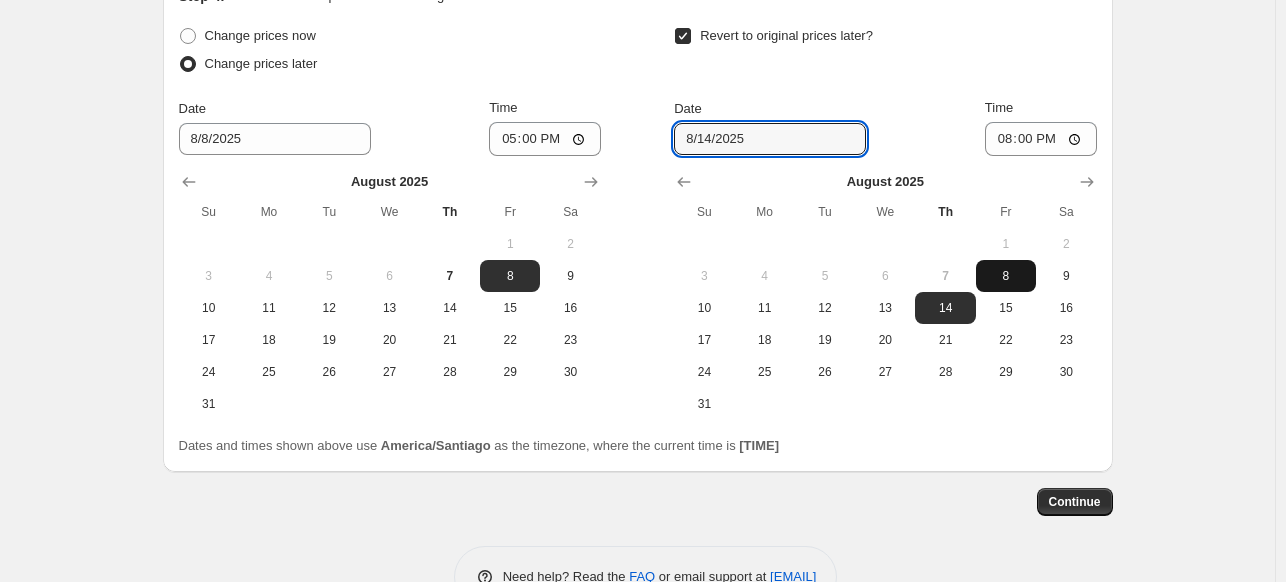 click on "8" at bounding box center [1006, 276] 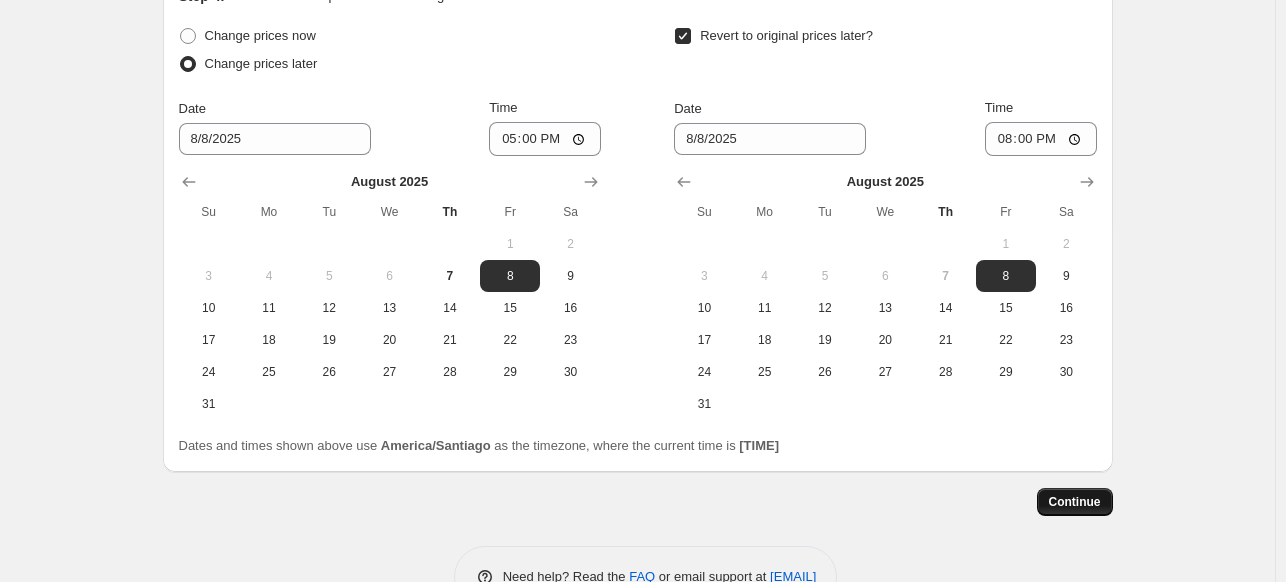 click on "Continue" at bounding box center [1075, 502] 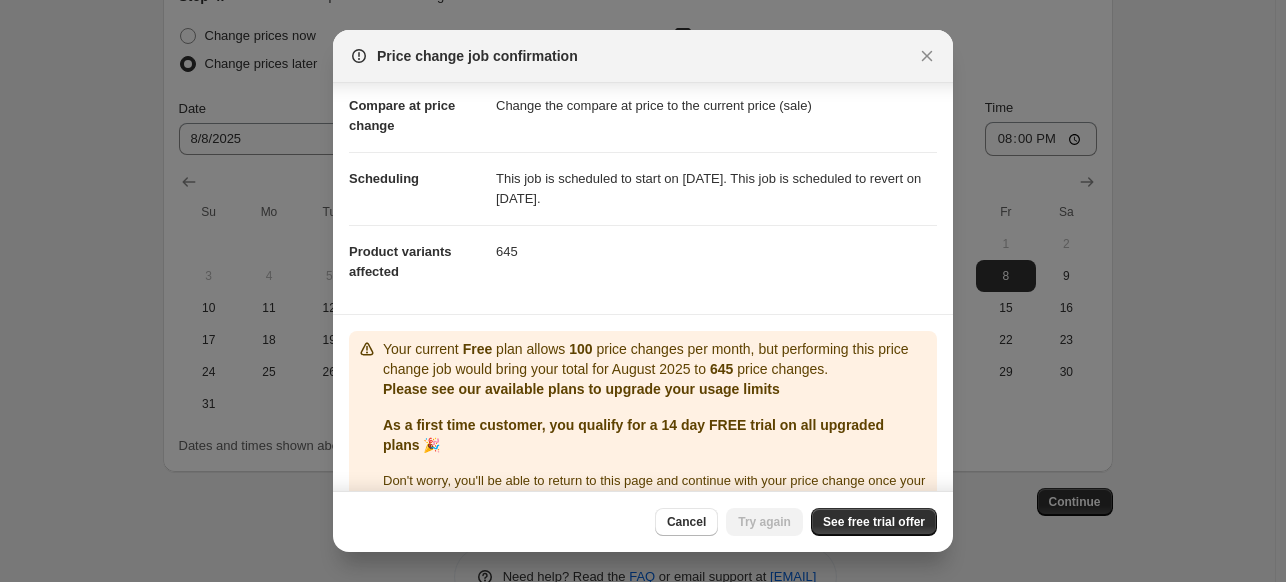 scroll, scrollTop: 134, scrollLeft: 0, axis: vertical 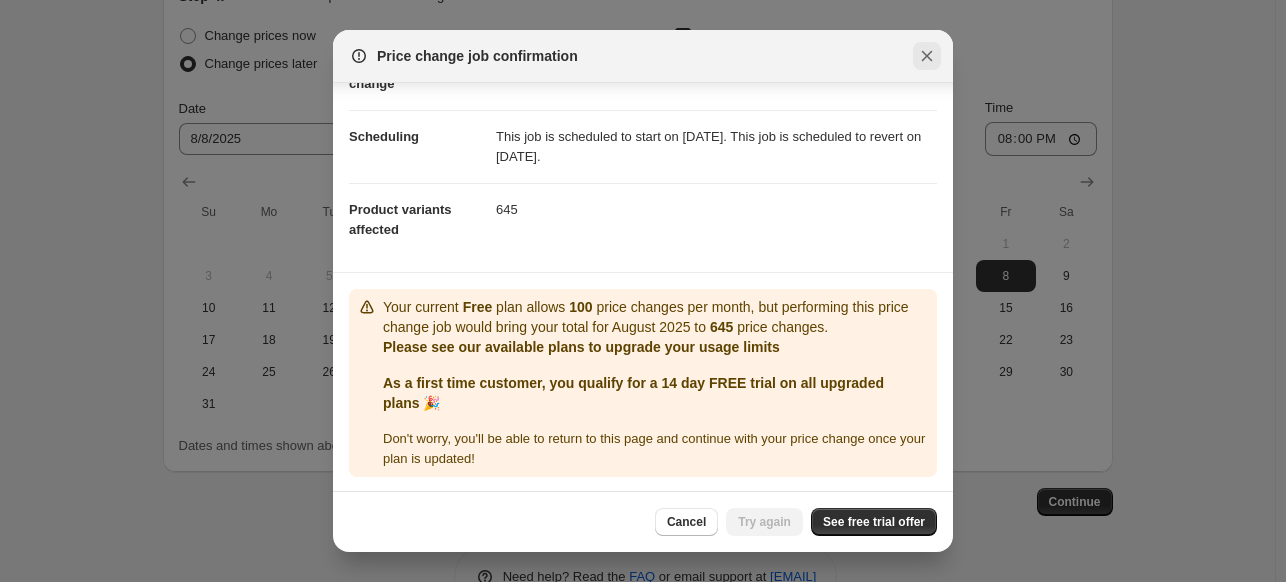 click at bounding box center [927, 56] 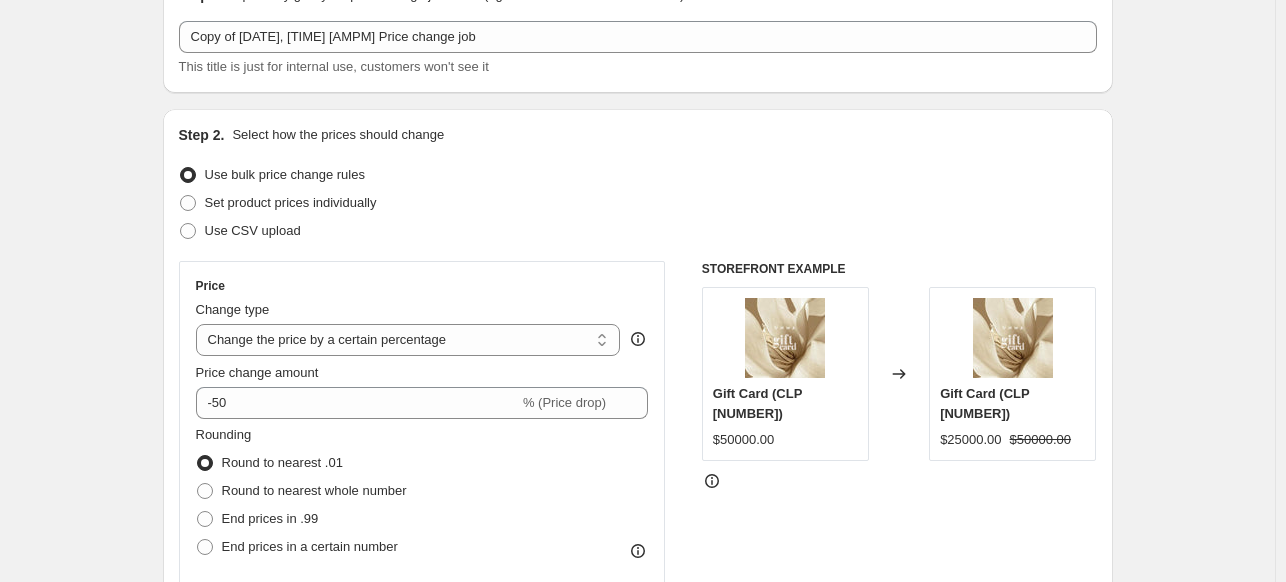 scroll, scrollTop: 0, scrollLeft: 0, axis: both 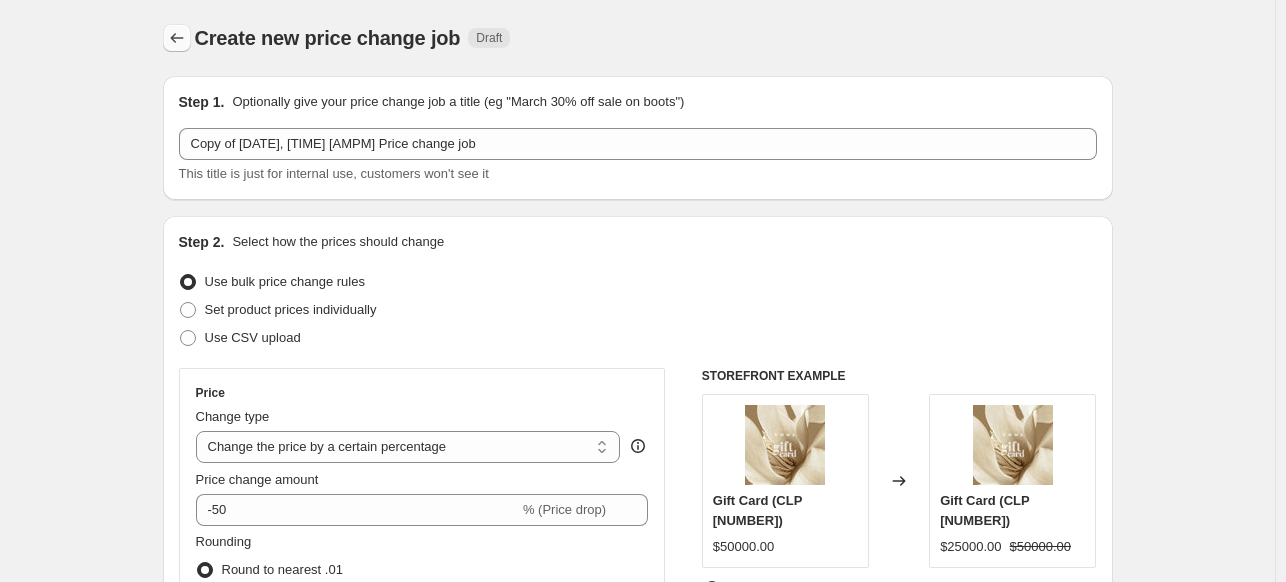 click 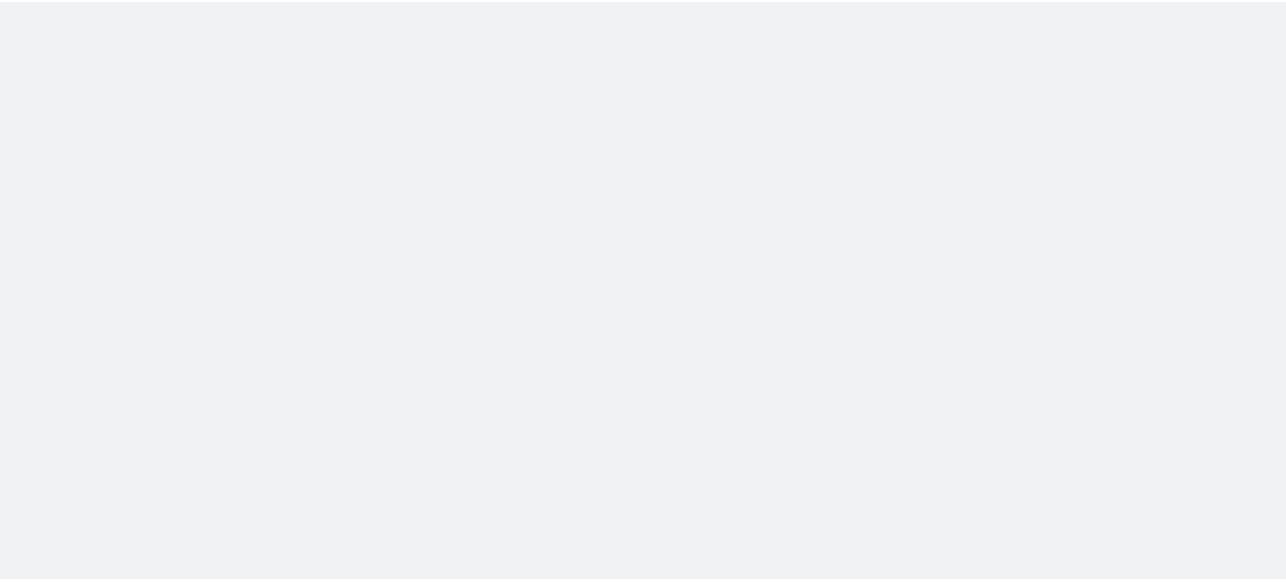 scroll, scrollTop: 0, scrollLeft: 0, axis: both 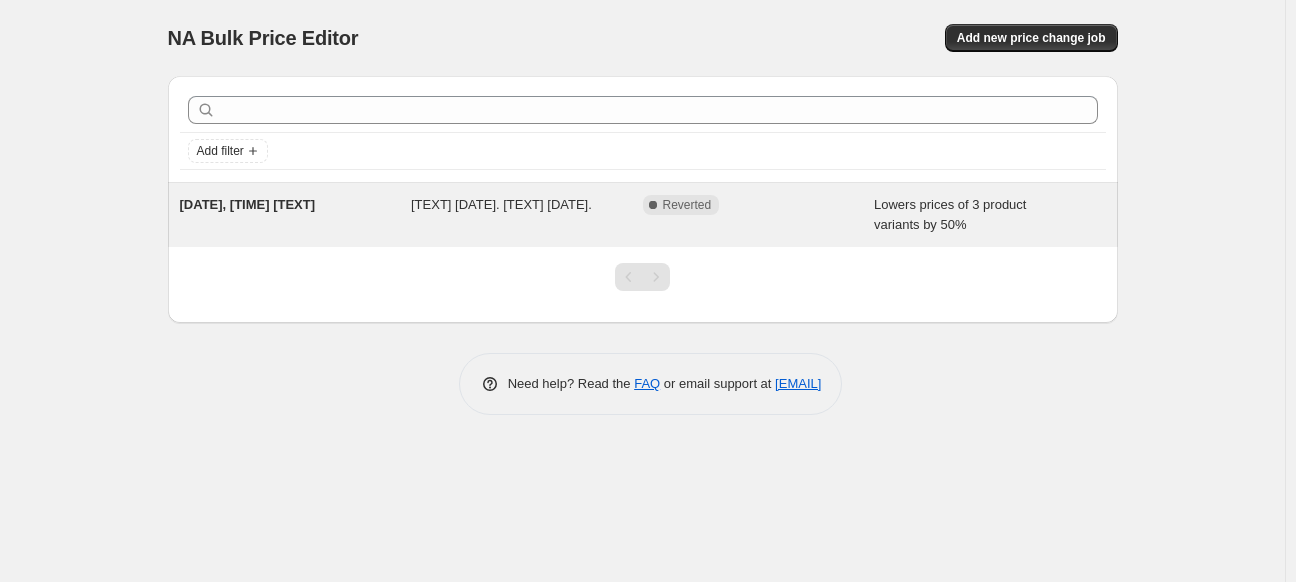 click on "[TEXT] [DATE]. [TEXT] [DATE]." at bounding box center (527, 215) 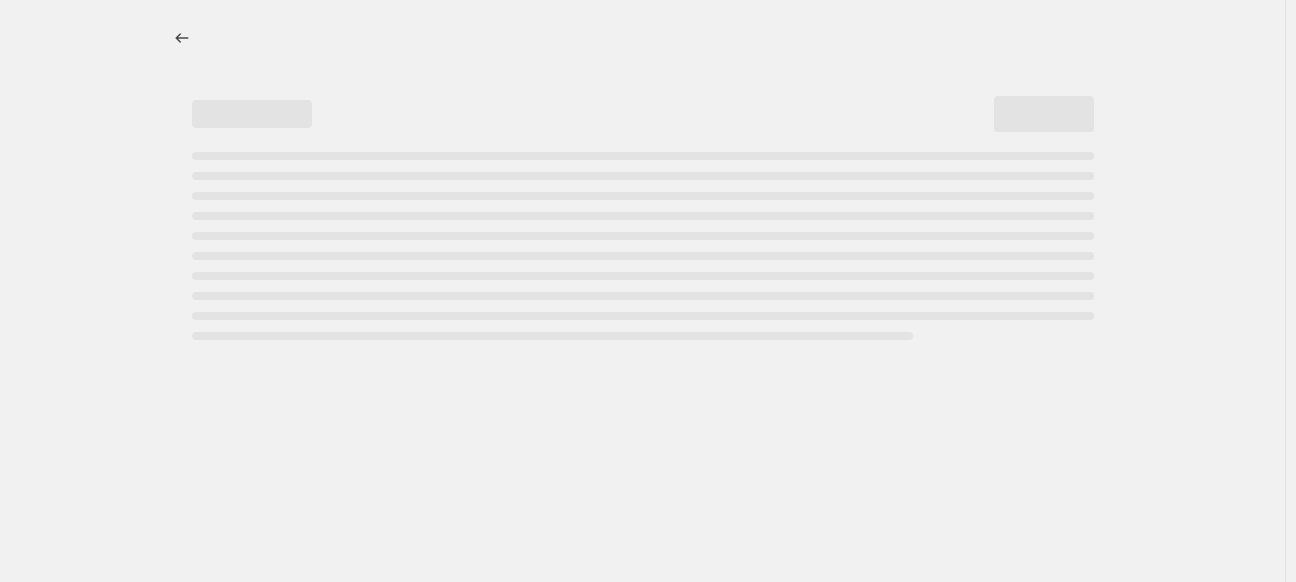select on "percentage" 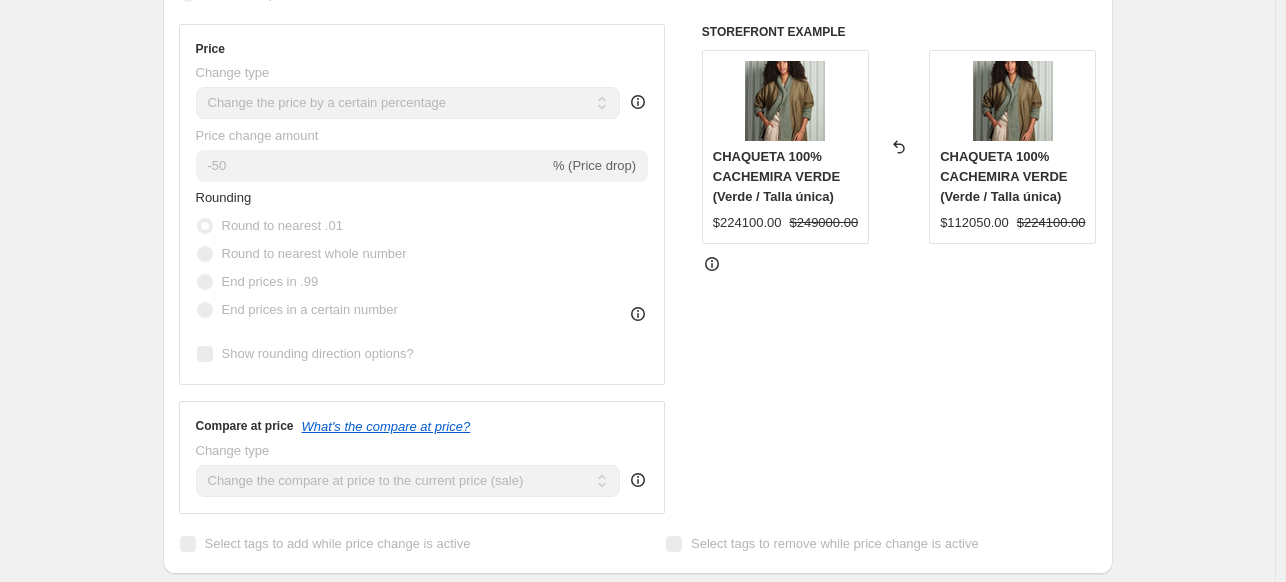scroll, scrollTop: 0, scrollLeft: 0, axis: both 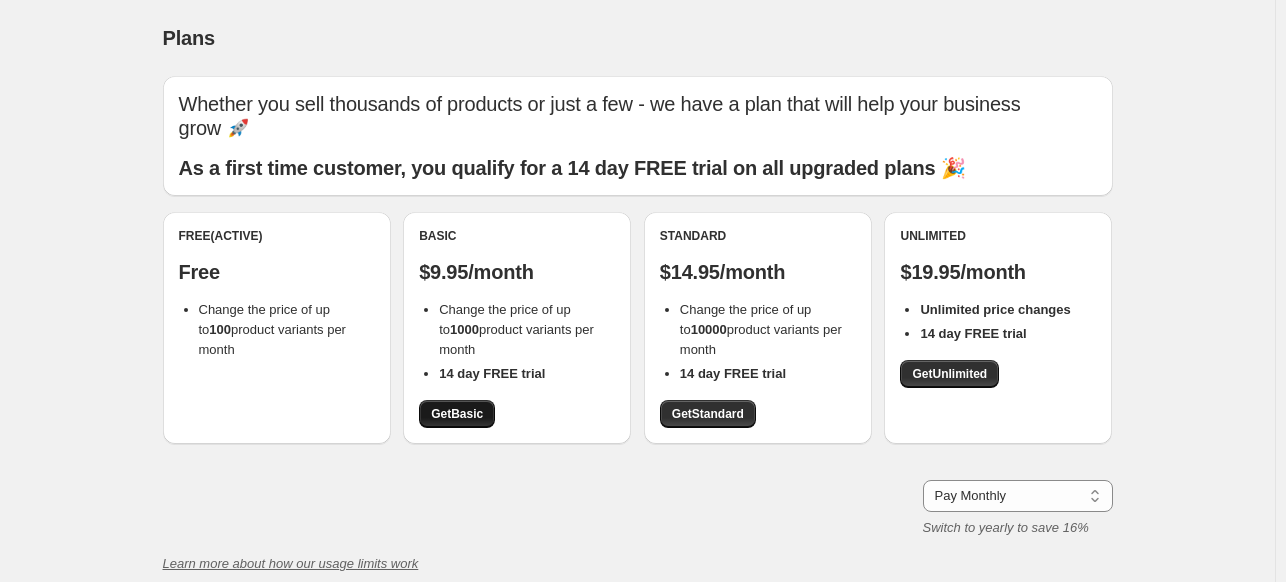 click on "Get  Basic" at bounding box center [457, 414] 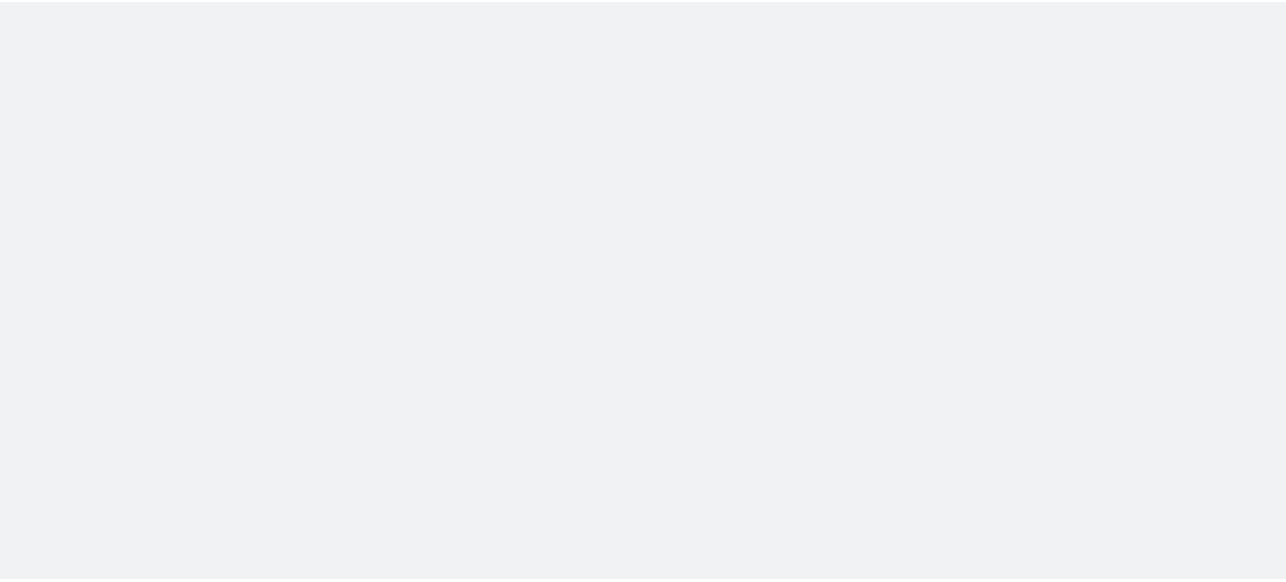 scroll, scrollTop: 0, scrollLeft: 0, axis: both 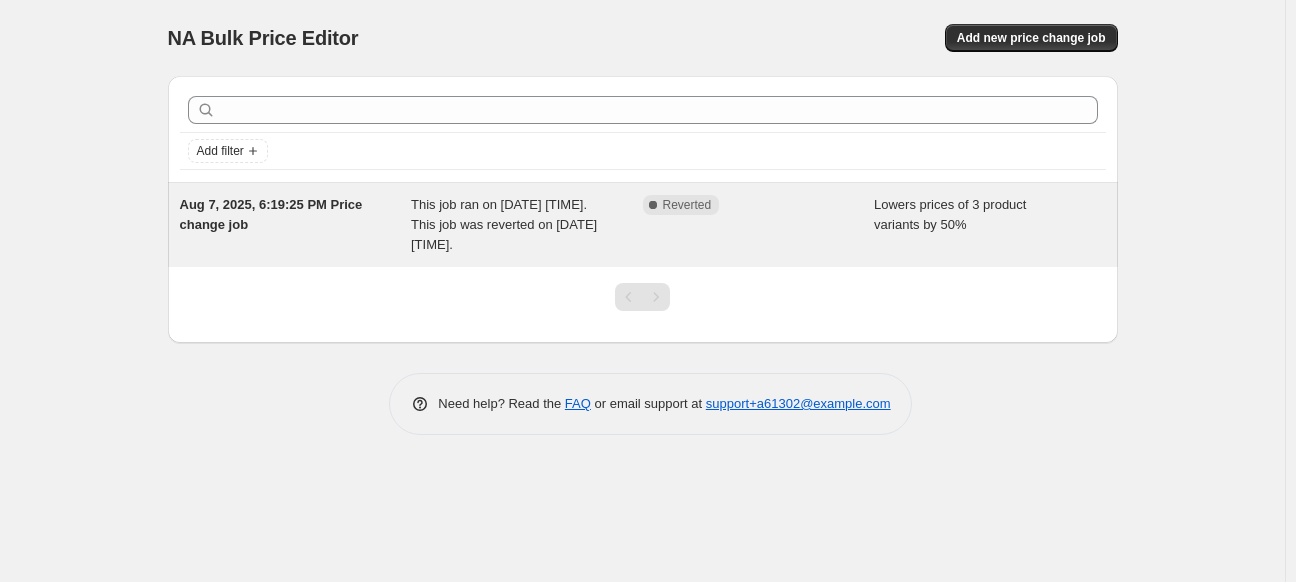 click on "Aug 7, 2025, 6:19:25 PM Price change job" at bounding box center [271, 214] 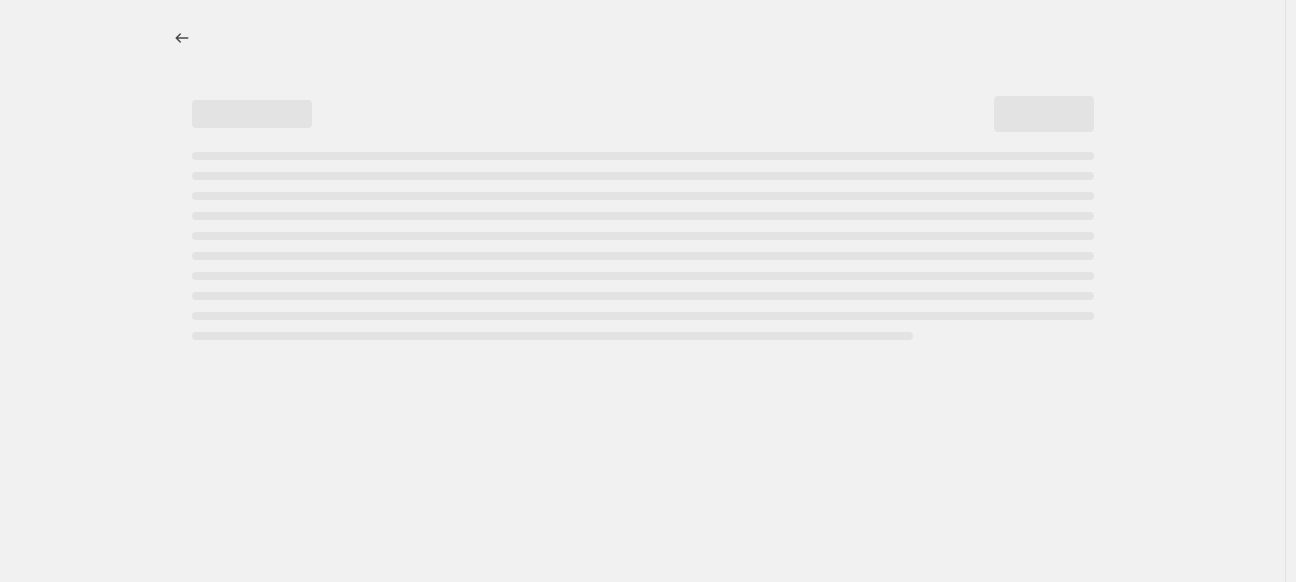 select on "percentage" 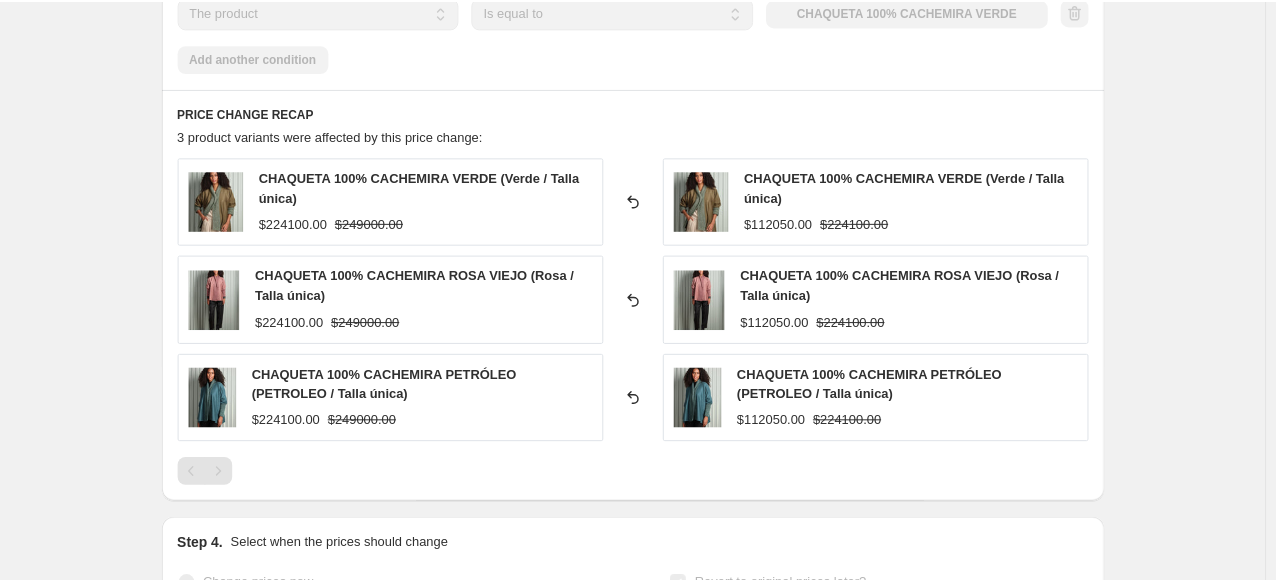 scroll, scrollTop: 1424, scrollLeft: 0, axis: vertical 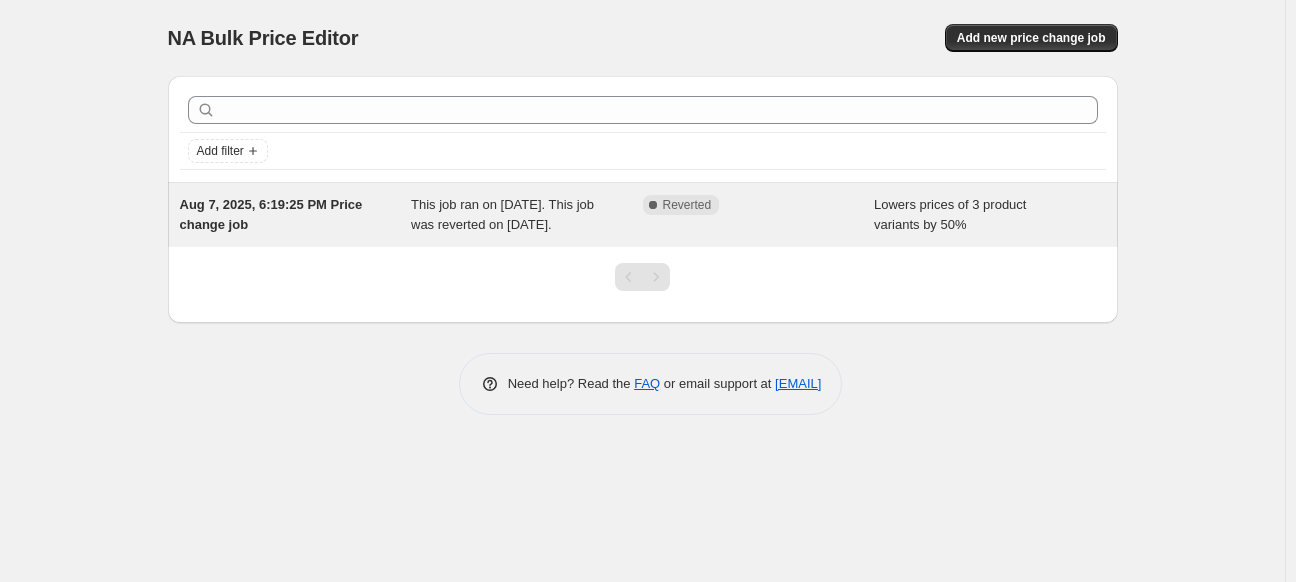 click on "This job ran on [DATE]. This job was reverted on [DATE]." at bounding box center (502, 214) 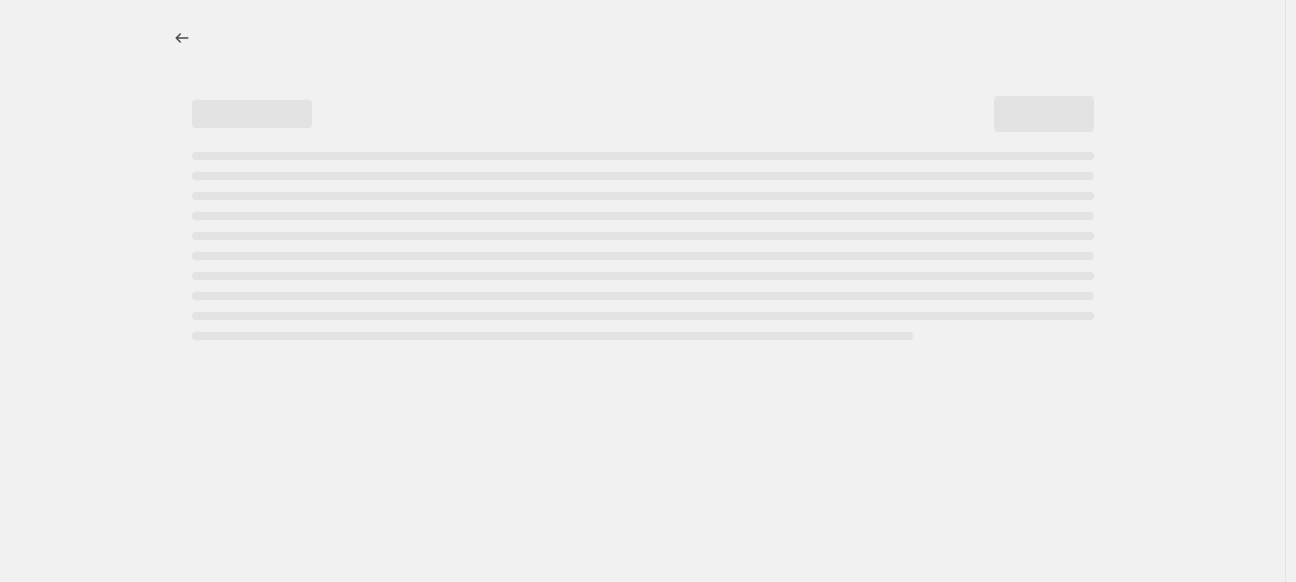 select on "percentage" 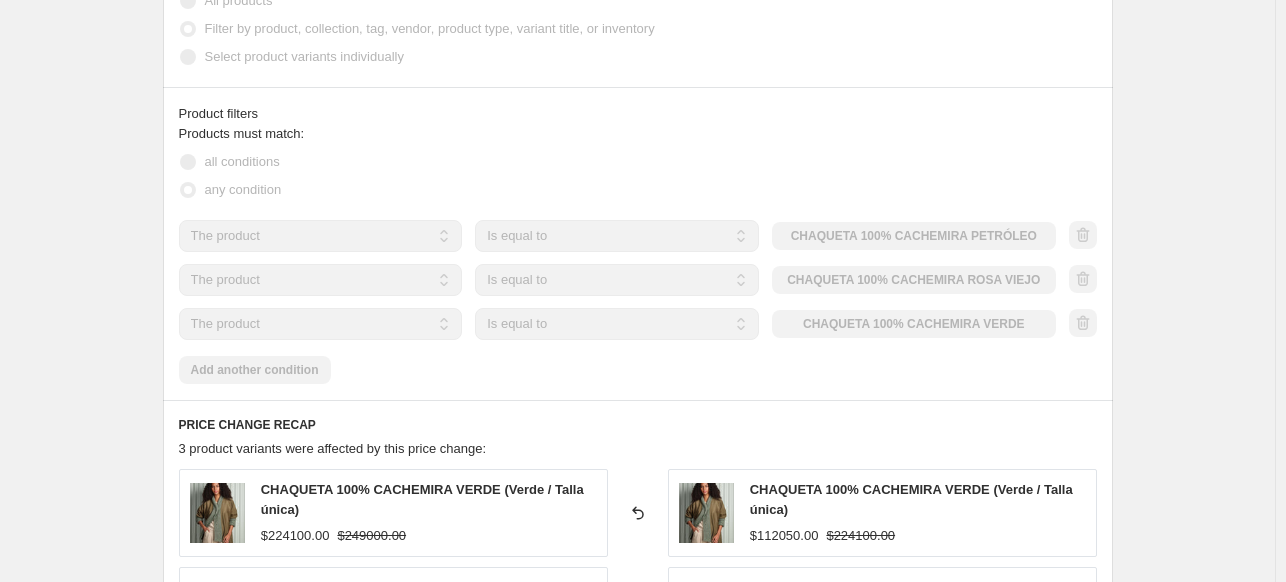 scroll, scrollTop: 1148, scrollLeft: 0, axis: vertical 